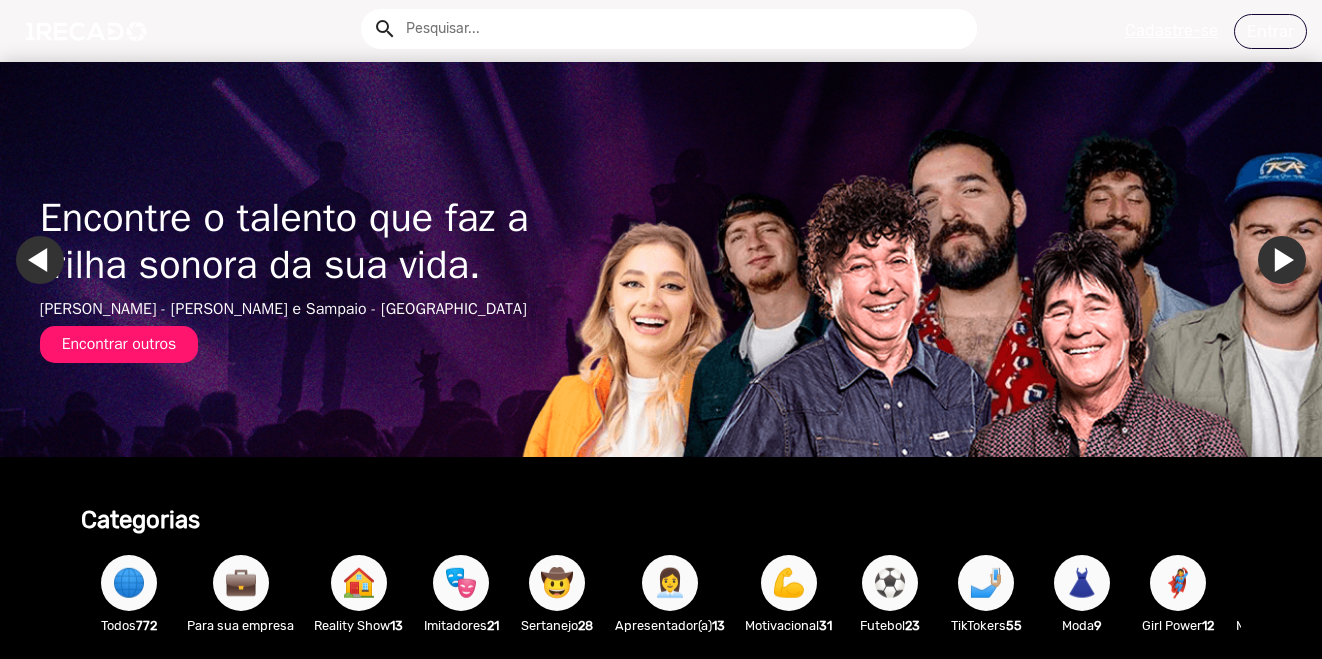 scroll, scrollTop: 0, scrollLeft: 0, axis: both 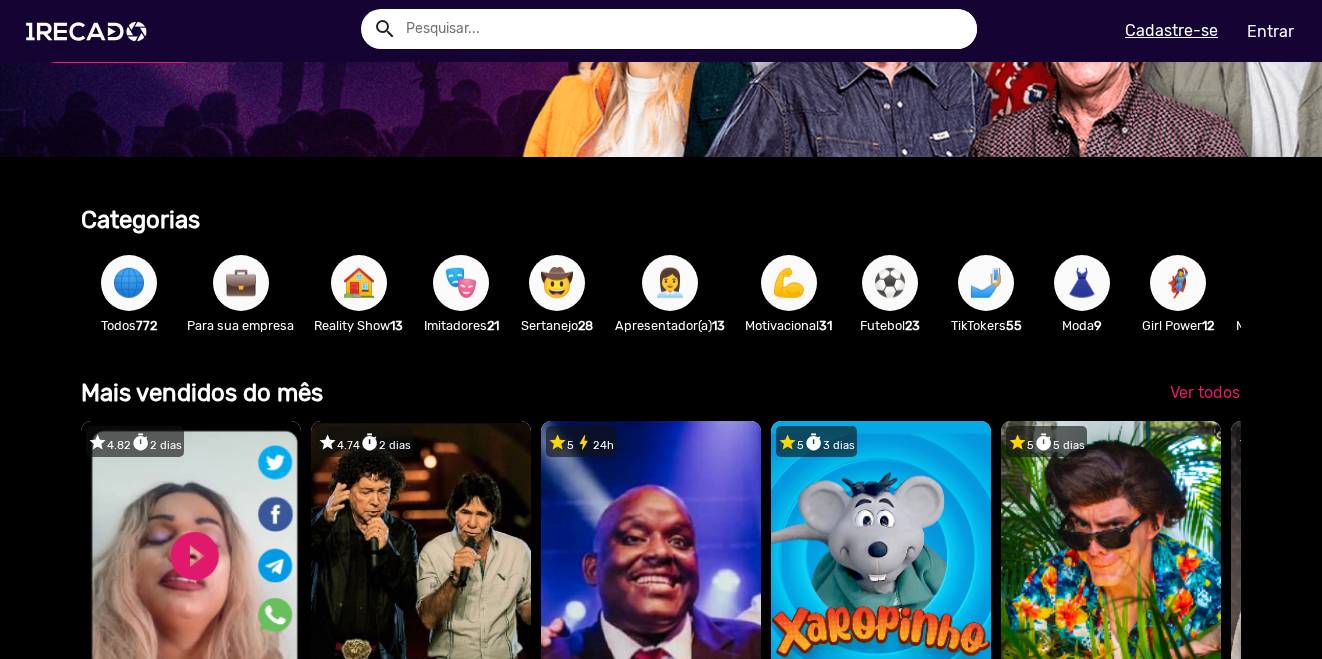 click on "🎭" at bounding box center [461, 283] 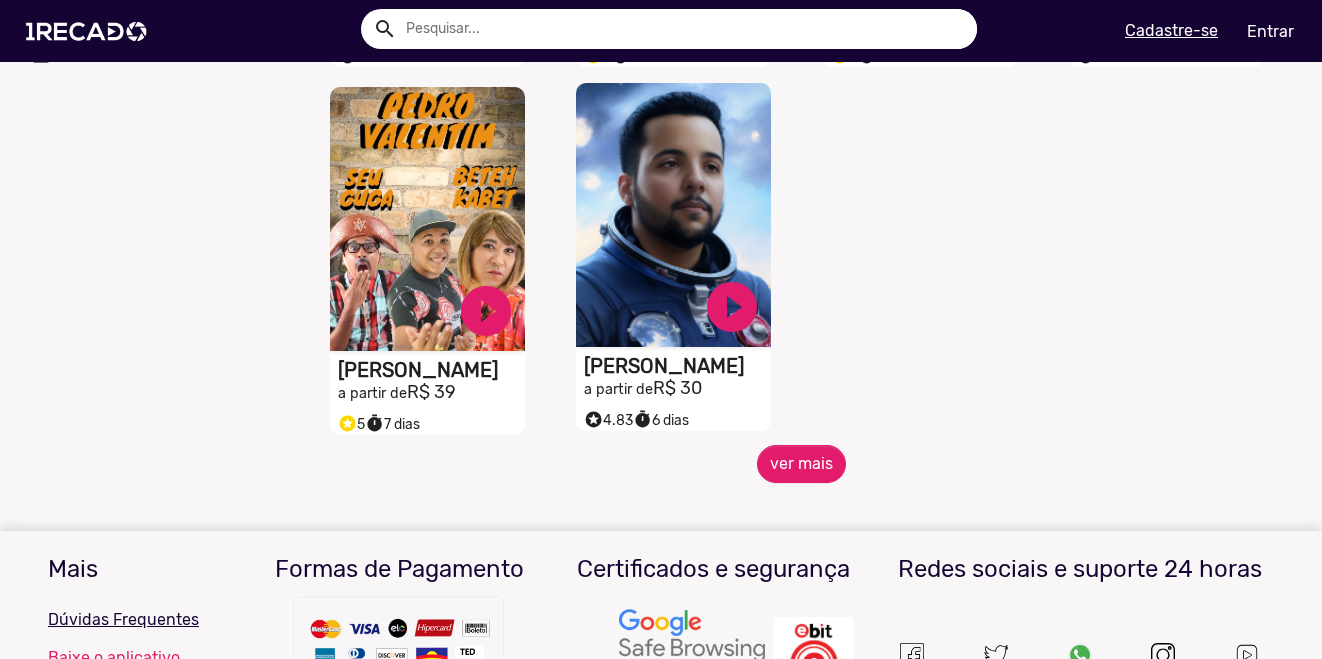 scroll, scrollTop: 900, scrollLeft: 0, axis: vertical 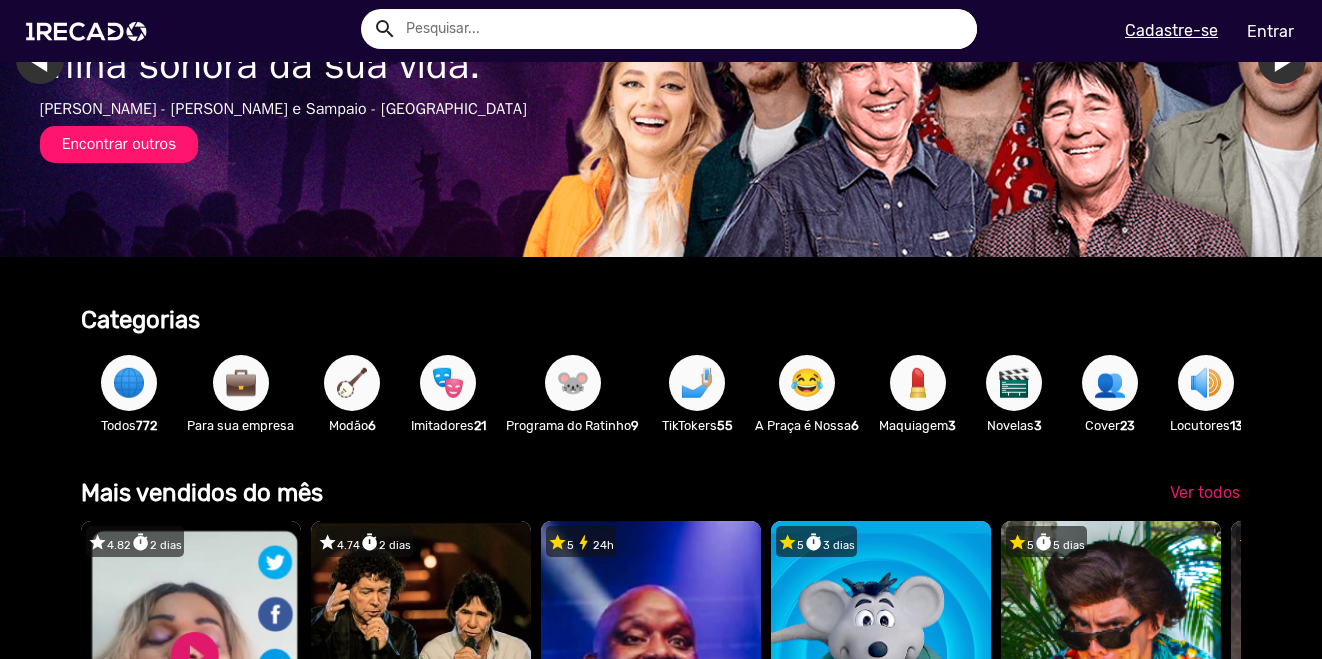 click at bounding box center [684, 29] 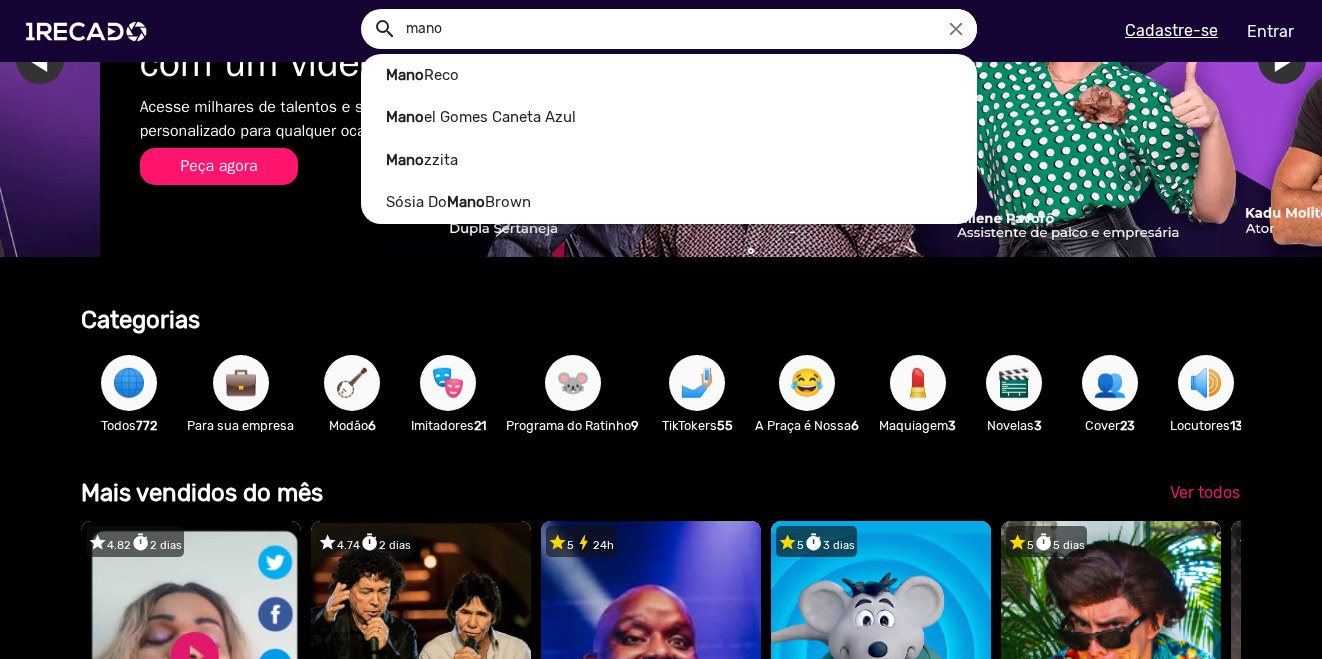 scroll, scrollTop: 0, scrollLeft: 2614, axis: horizontal 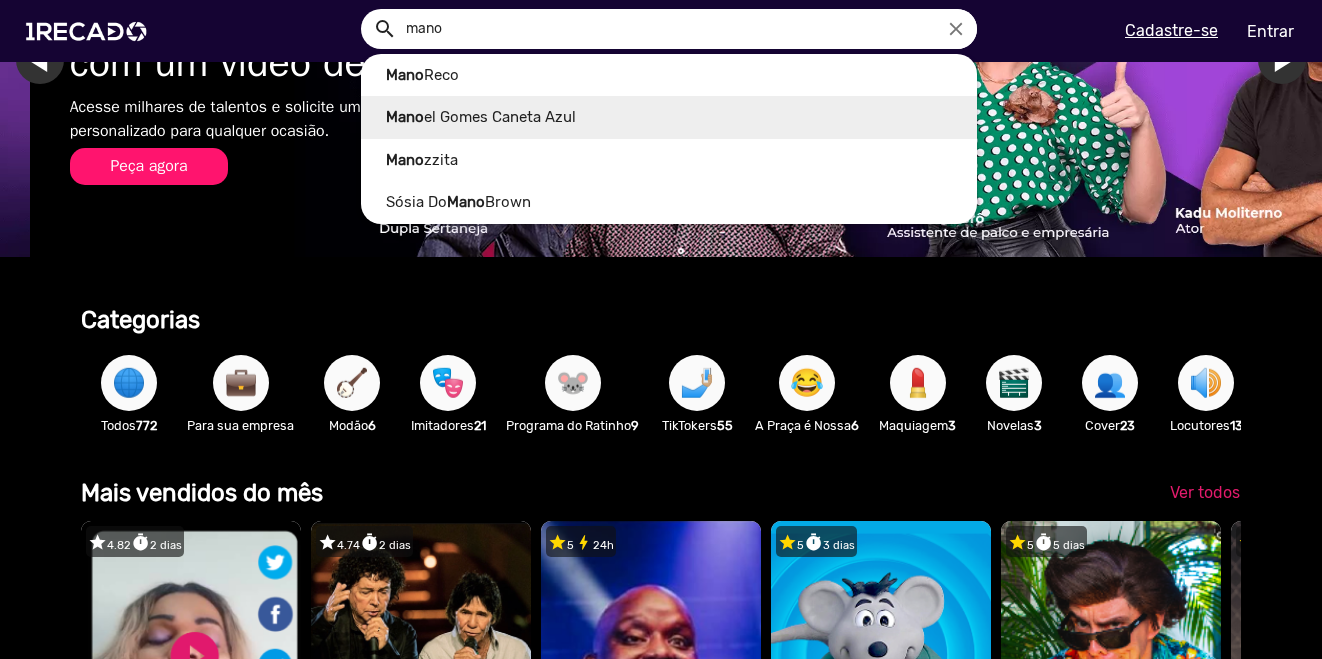 click on "search" at bounding box center [383, 27] 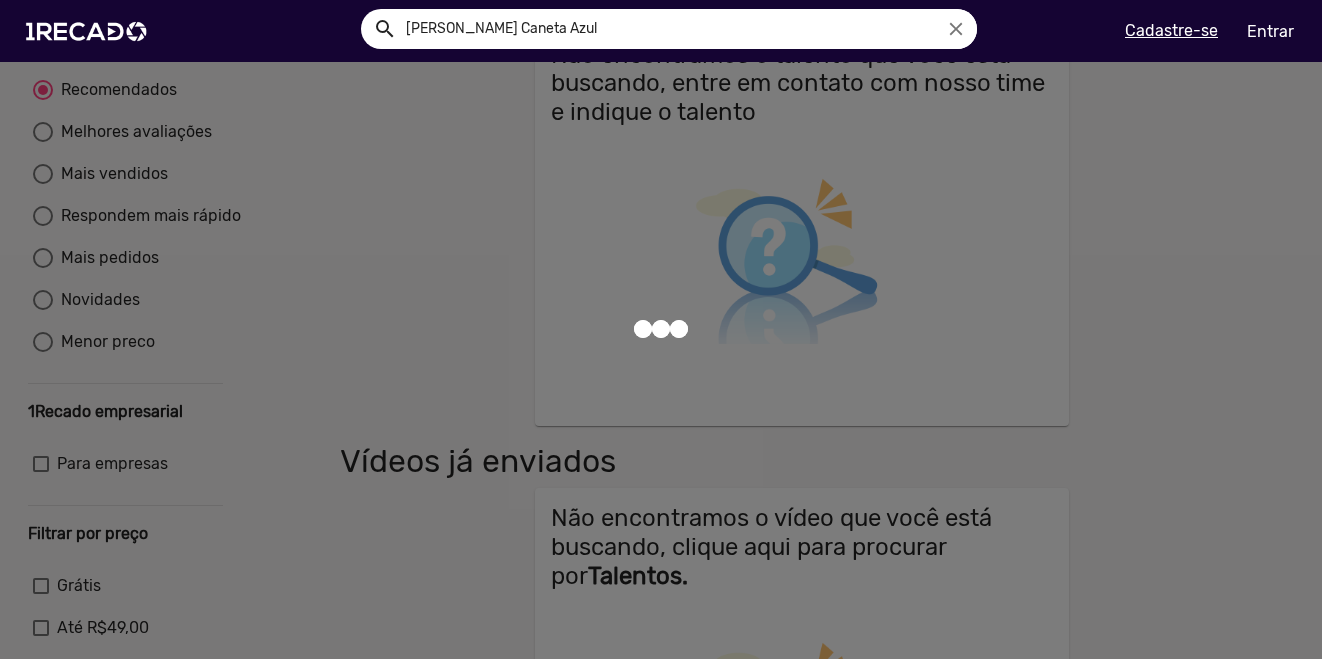 scroll, scrollTop: 0, scrollLeft: 0, axis: both 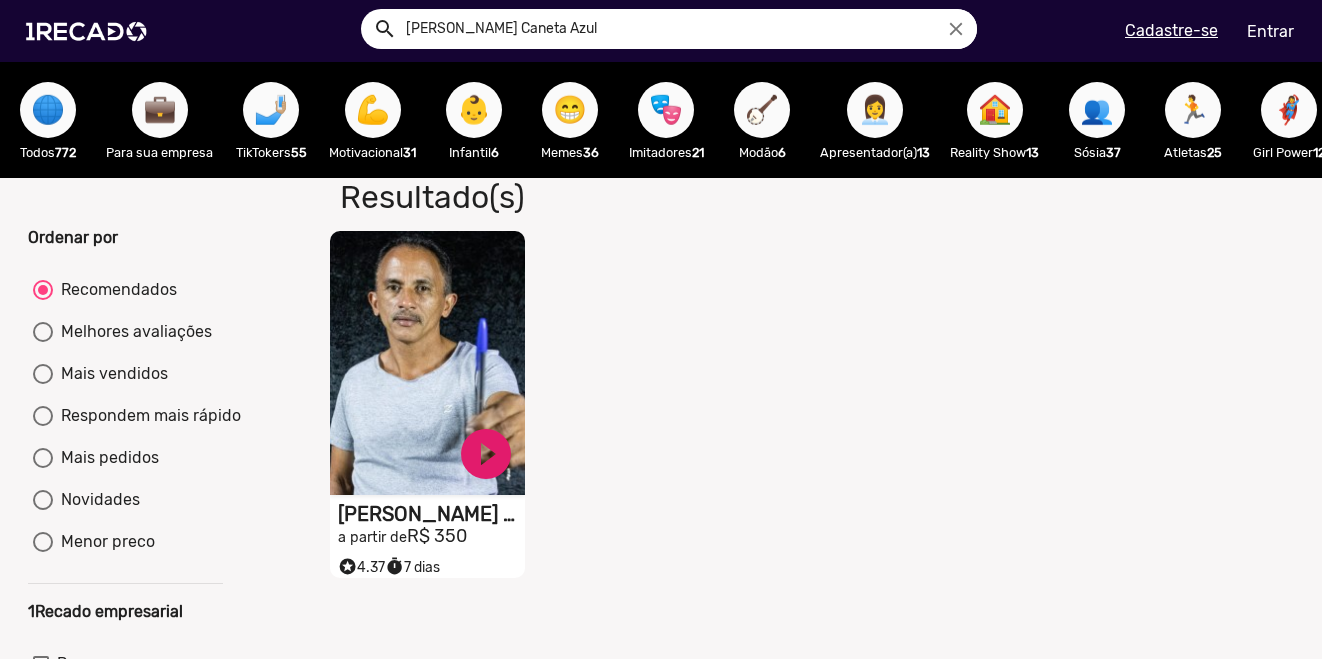 click on "S1RECADO vídeos dedicados para fãs e empresas" at bounding box center (427, 363) 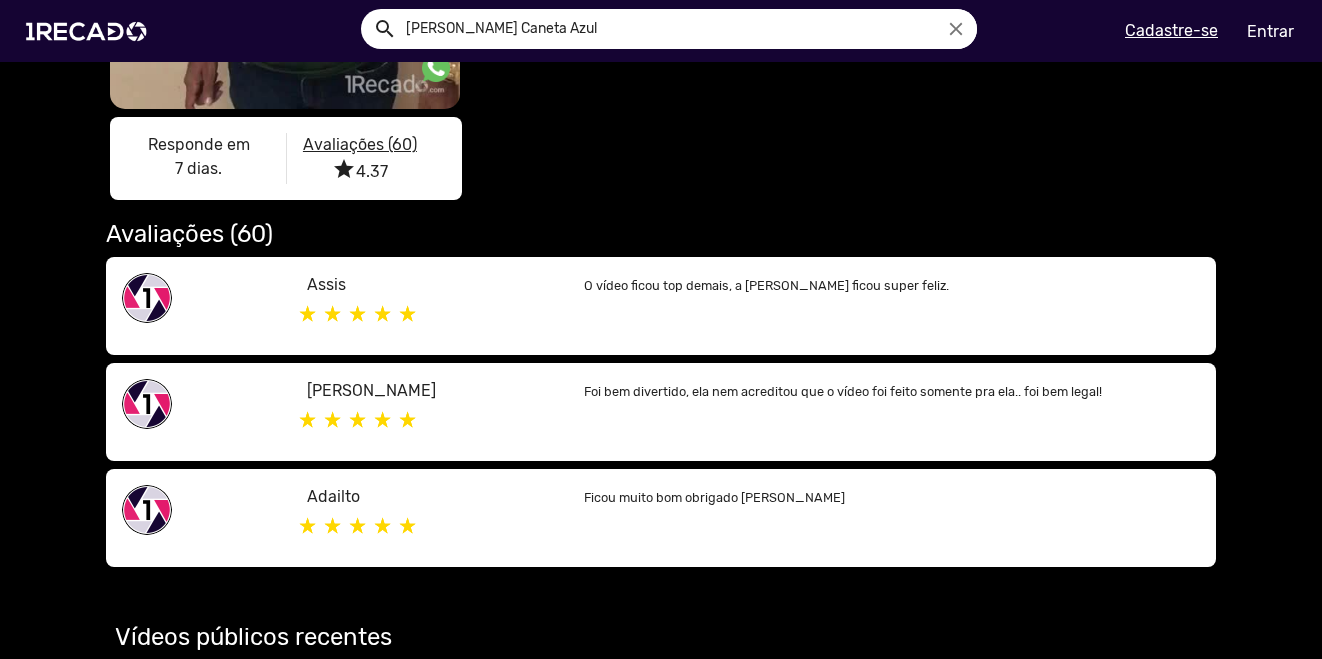 scroll, scrollTop: 600, scrollLeft: 0, axis: vertical 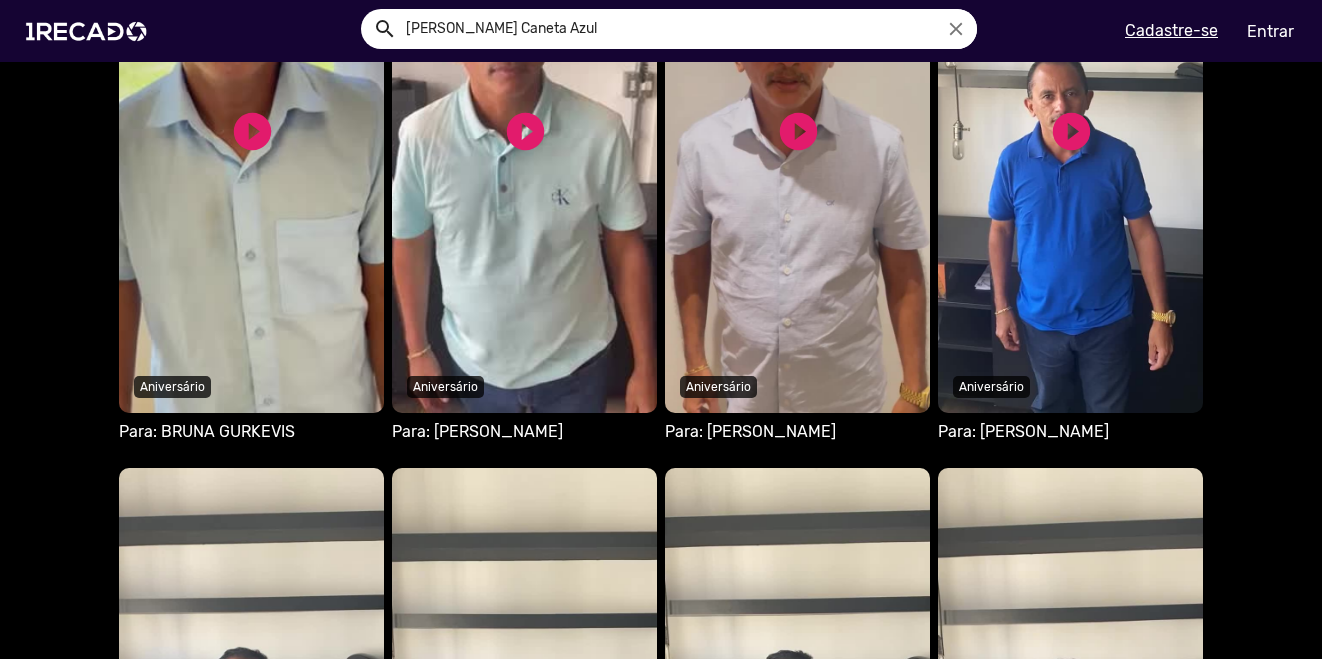 click on "Seu navegador não reproduz vídeo em HTML5" at bounding box center [251, 138] 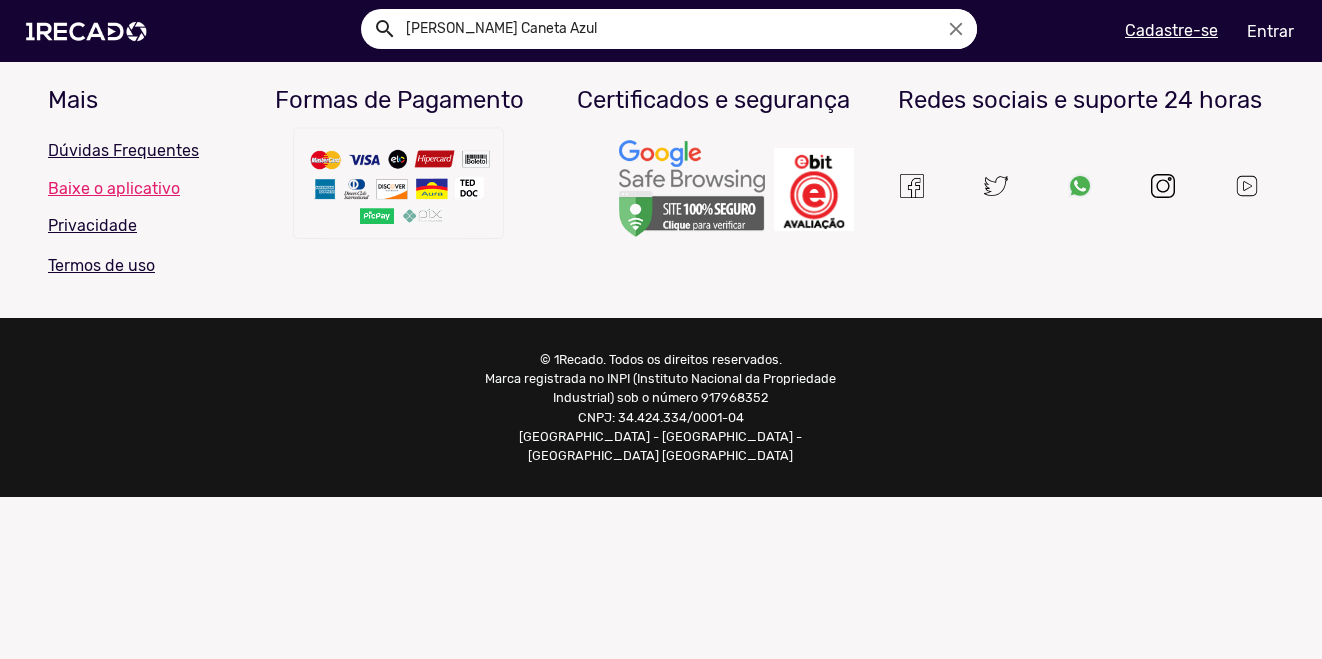 scroll, scrollTop: 0, scrollLeft: 0, axis: both 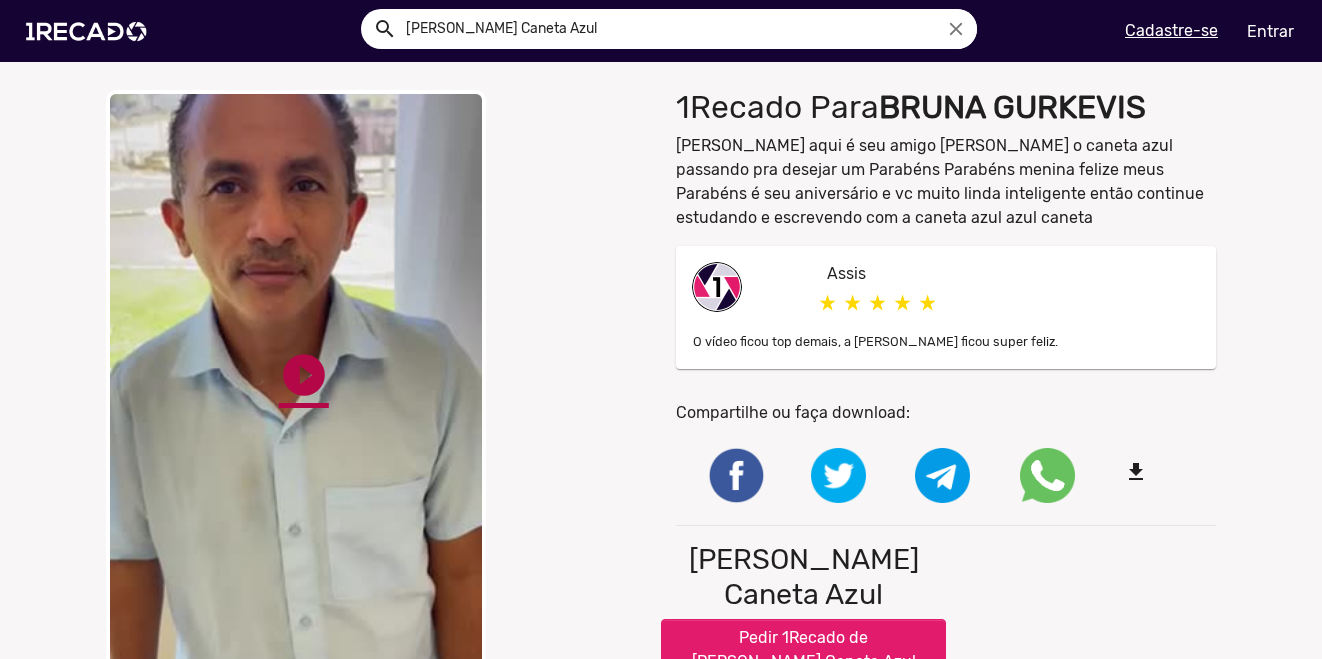 click on "play_circle_filled" at bounding box center (304, 375) 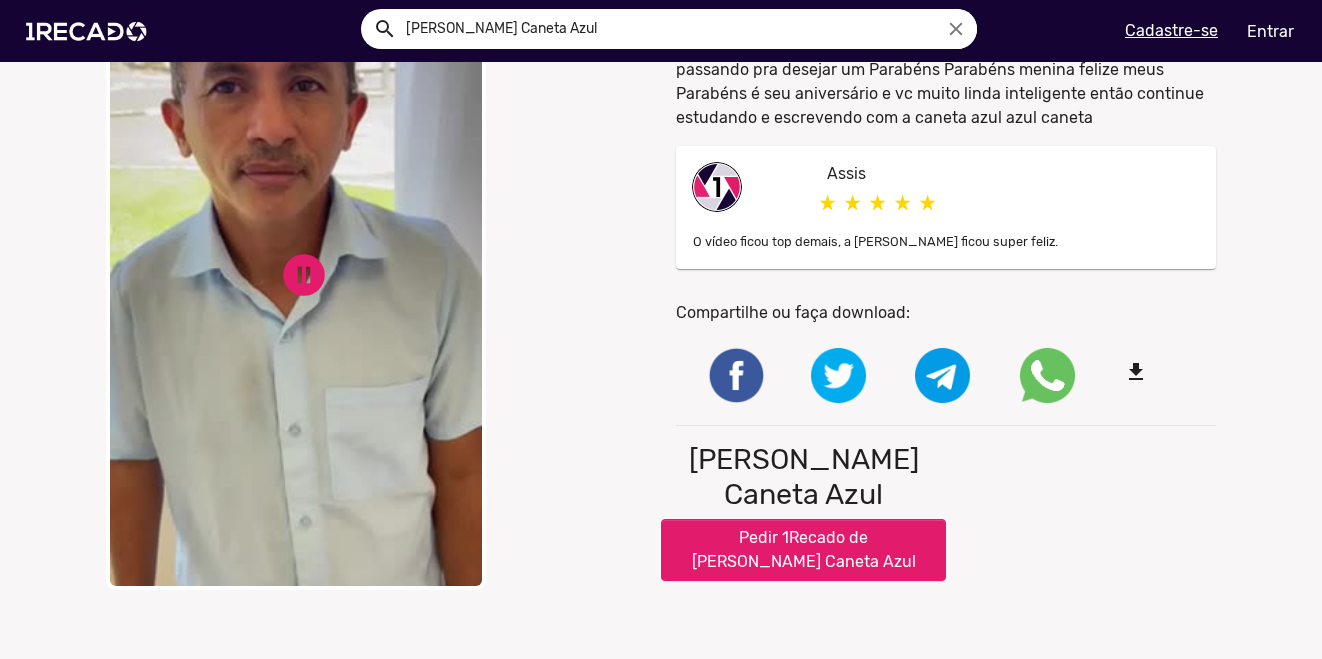 scroll, scrollTop: 0, scrollLeft: 0, axis: both 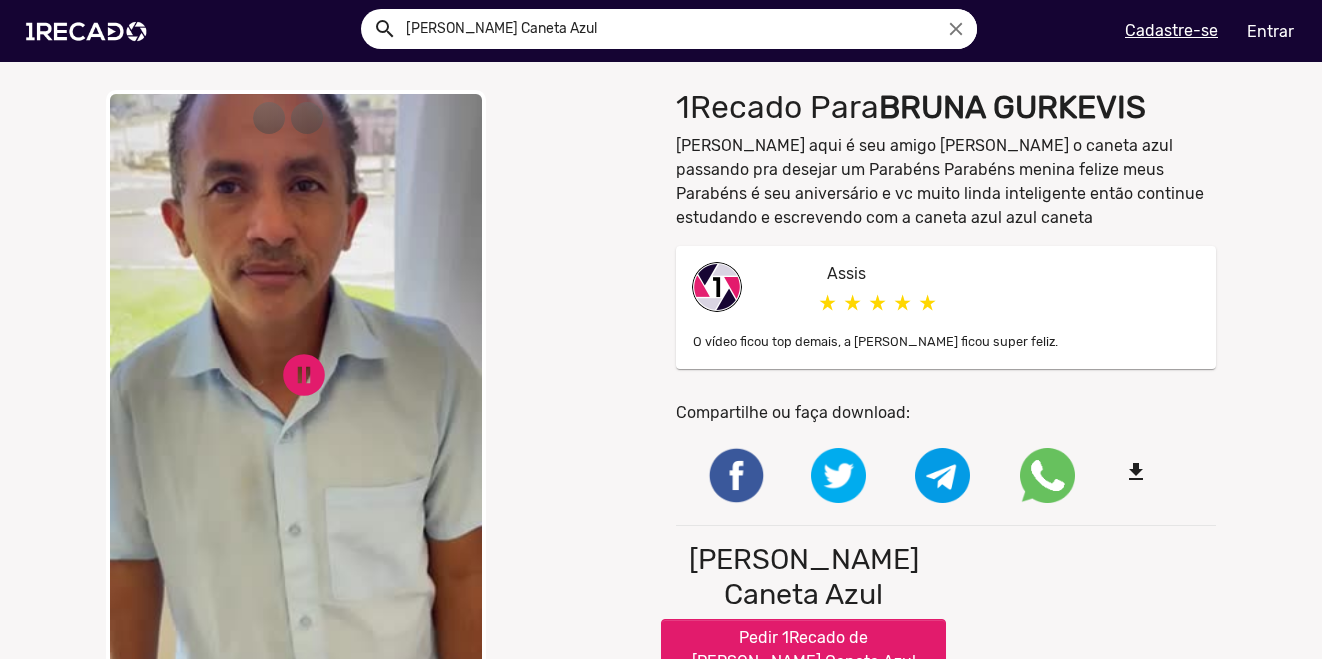 click on "close  Your browser does not support HTML5 video.   pause_circle   pause_circle   1Recado Para  BRUNA GURKEVIS   [PERSON_NAME] aqui é seu amigo [PERSON_NAME] o caneta azul passando pra desejar um Parabéns Parabéns menina felize meus Parabéns é seu aniversário e vc muito linda inteligente então continue estudando e escrevendo com a caneta azul azul caneta   [PERSON_NAME]  O vídeo ficou top demais, a [PERSON_NAME] ficou super feliz. Compartilhe ou faça download:  file_download  [PERSON_NAME] Caneta Azul   Pedir 1Recado de [PERSON_NAME] Caneta Azul" 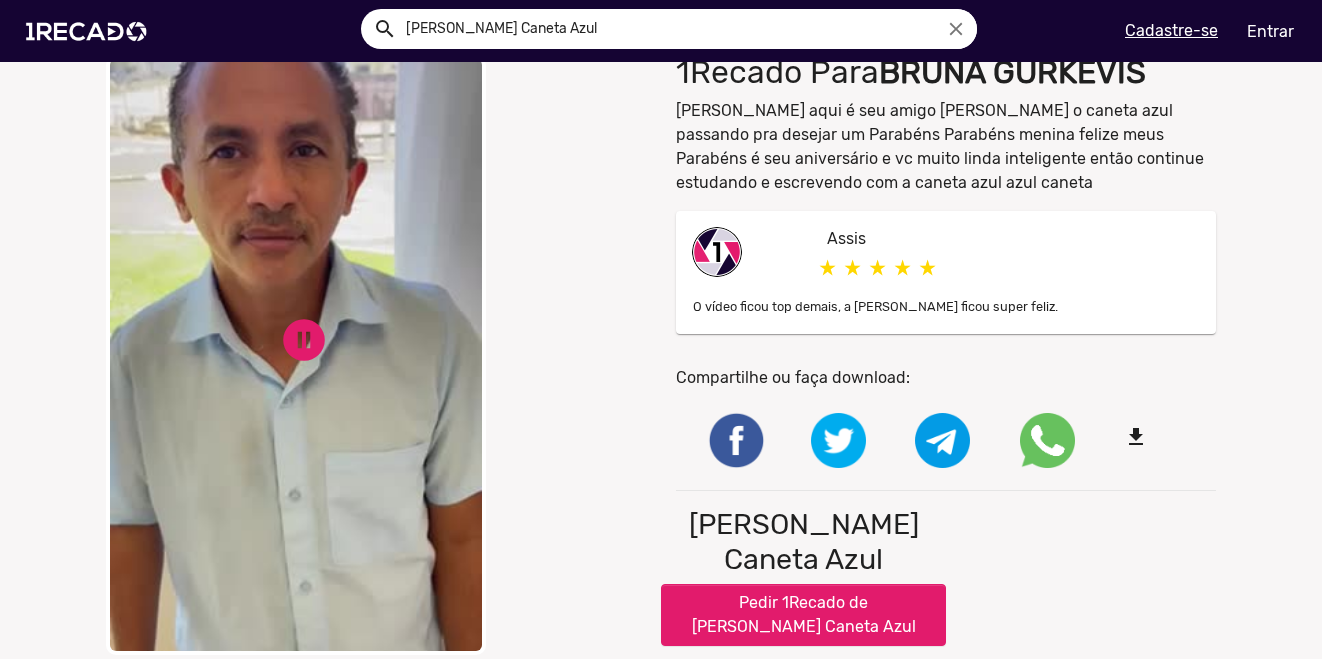 scroll, scrollTop: 0, scrollLeft: 0, axis: both 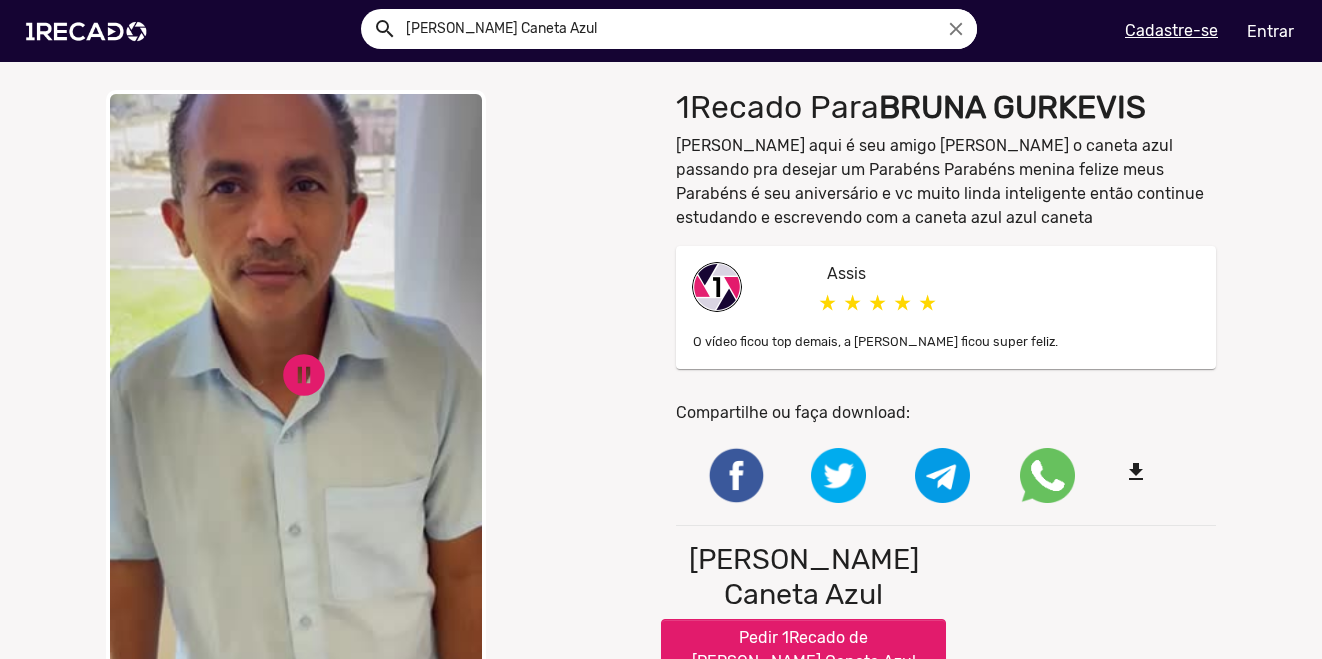 click on "close  Your browser does not support HTML5 video.   pause_circle   pause_circle" at bounding box center [376, 390] 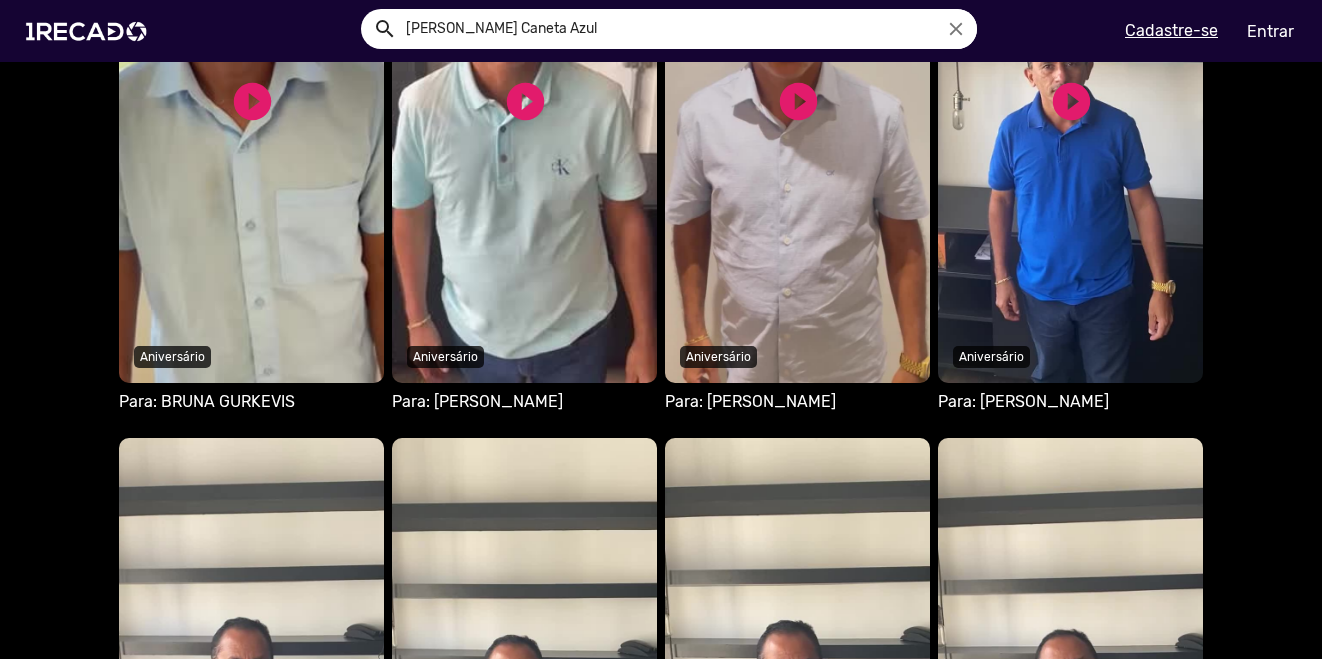 scroll, scrollTop: 1600, scrollLeft: 0, axis: vertical 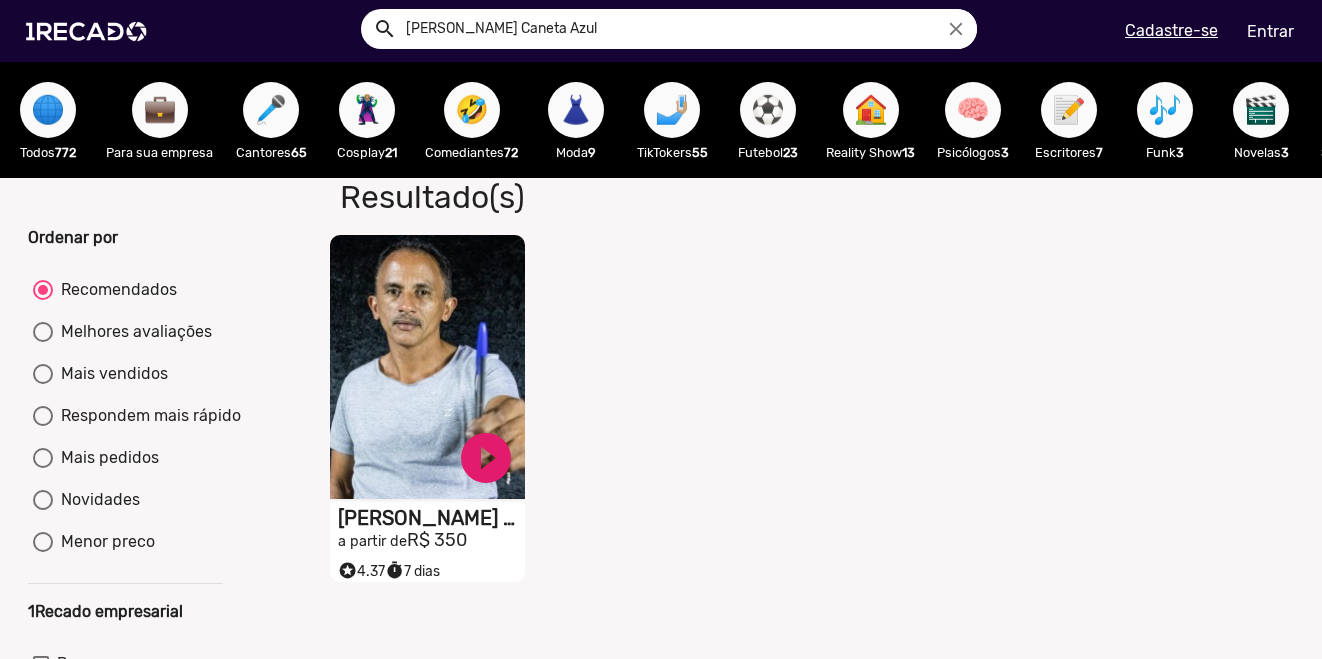 click on "🤣" at bounding box center [472, 110] 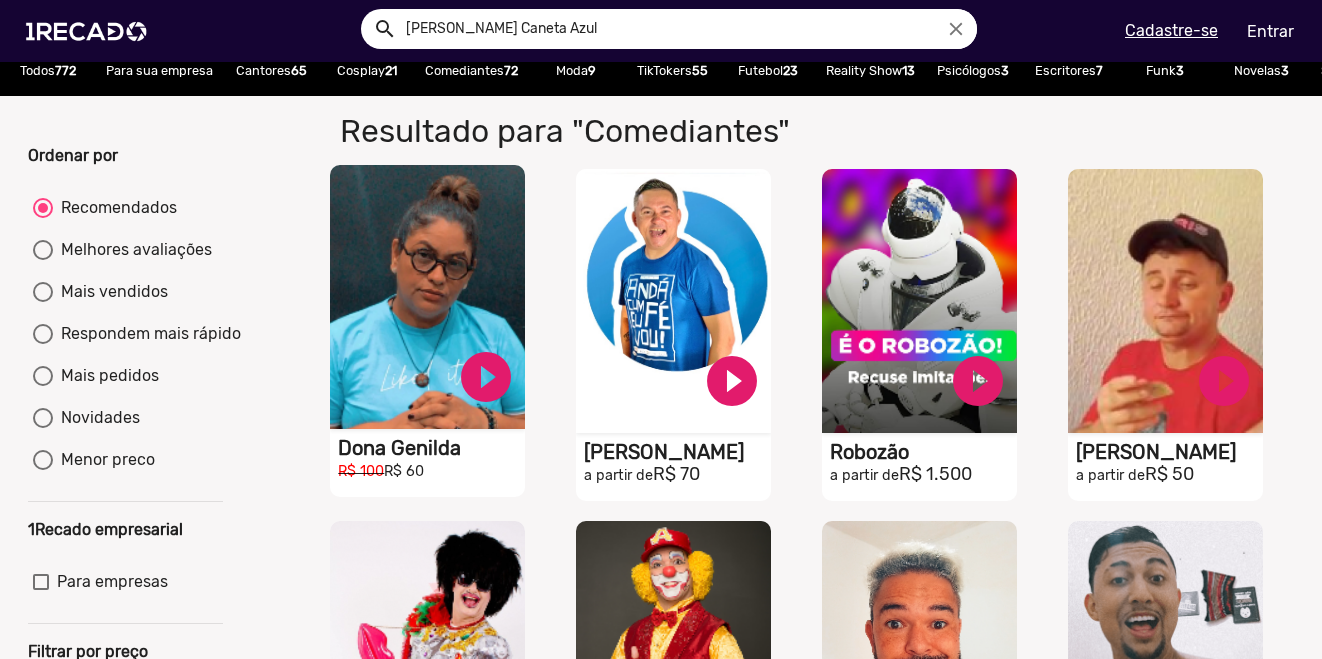 scroll, scrollTop: 0, scrollLeft: 0, axis: both 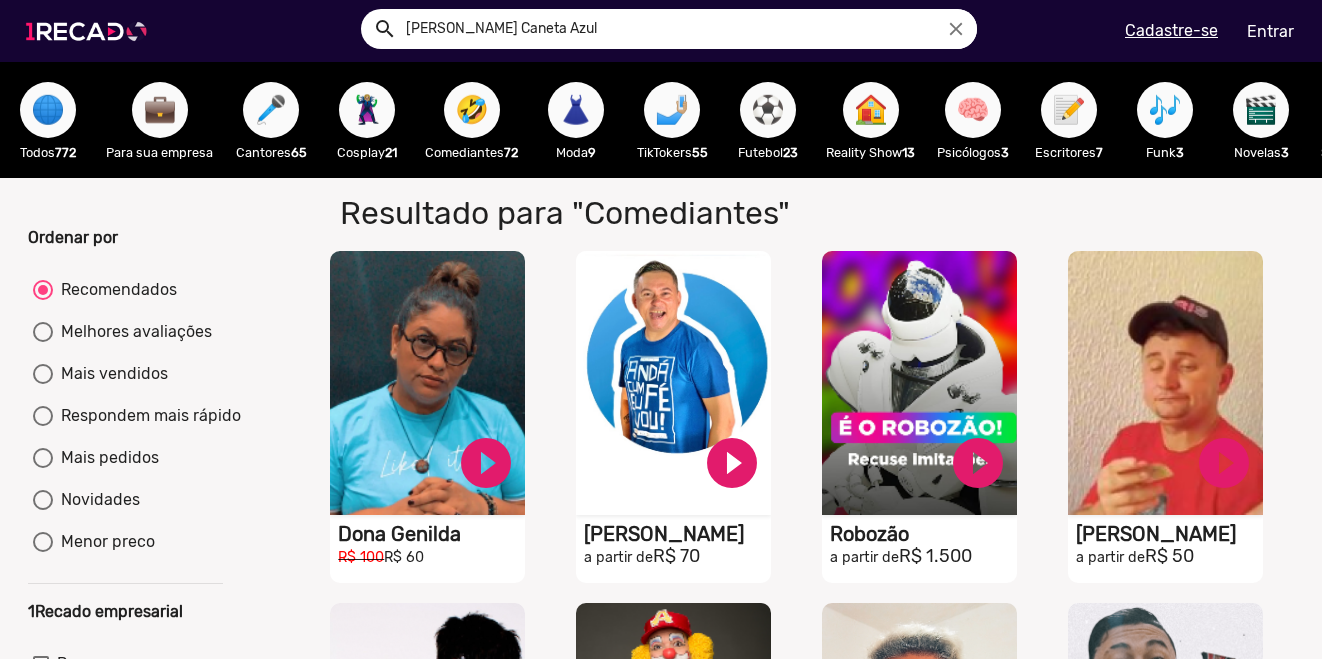 click at bounding box center (90, 31) 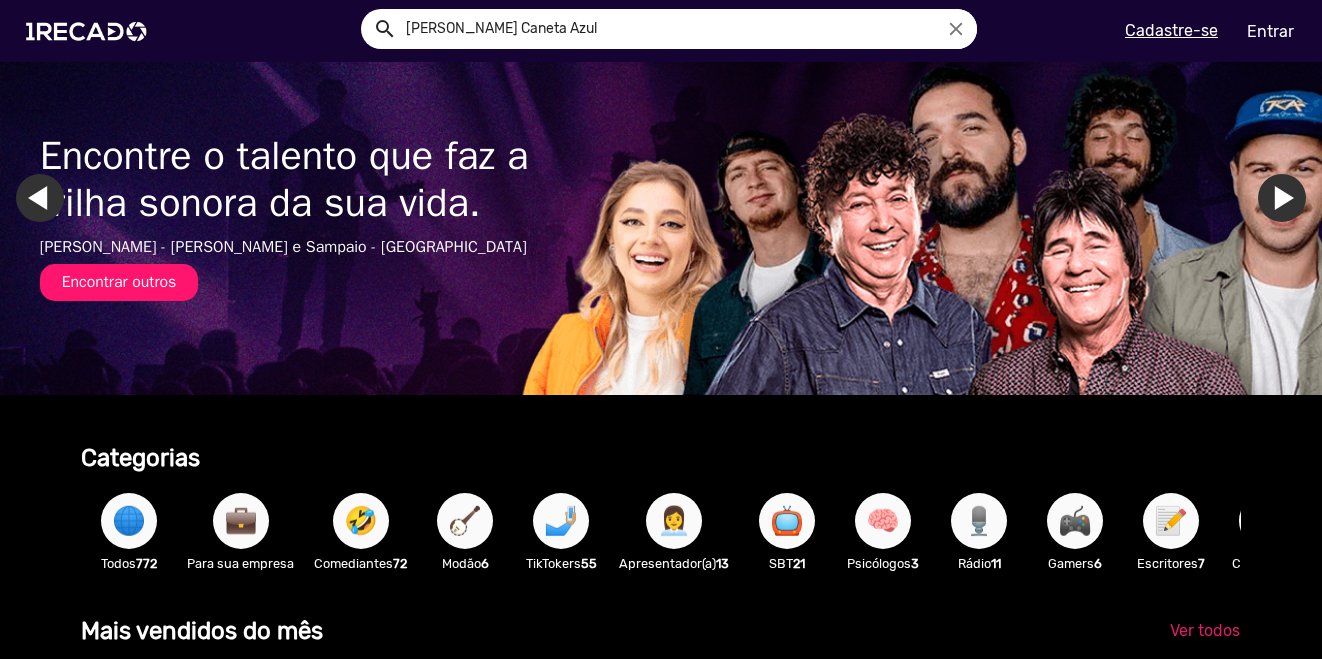 scroll, scrollTop: 300, scrollLeft: 0, axis: vertical 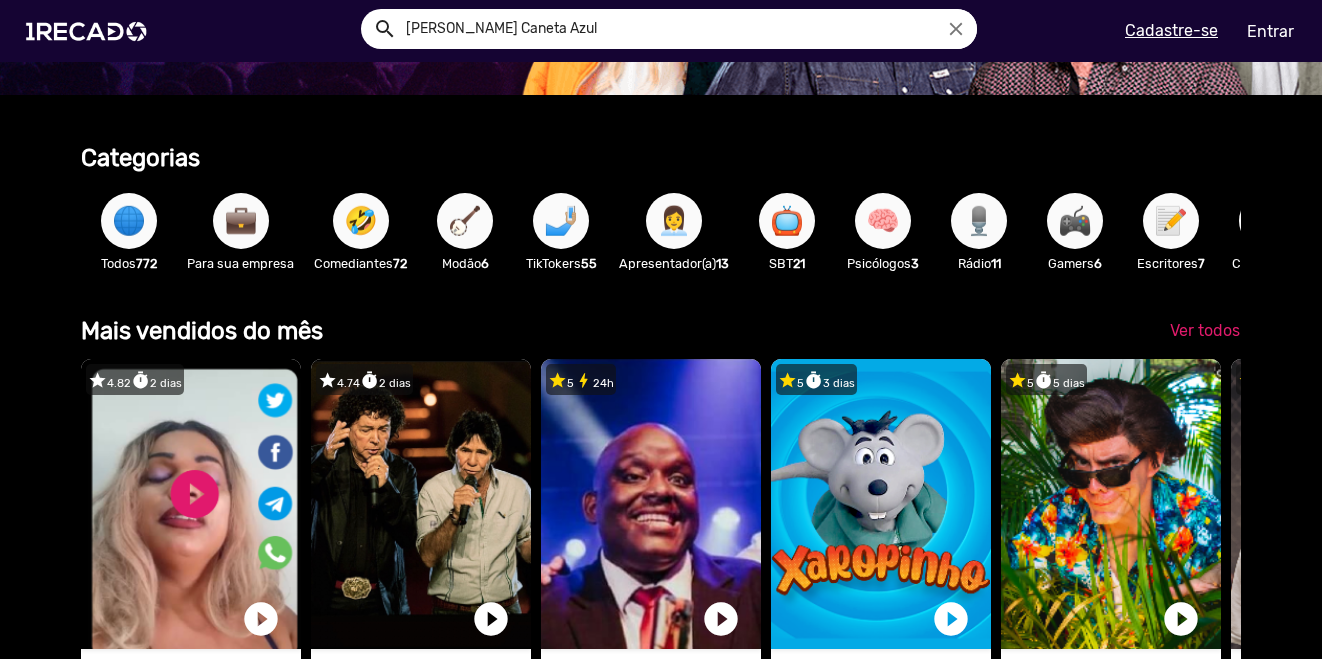 click on "🌐" at bounding box center [129, 221] 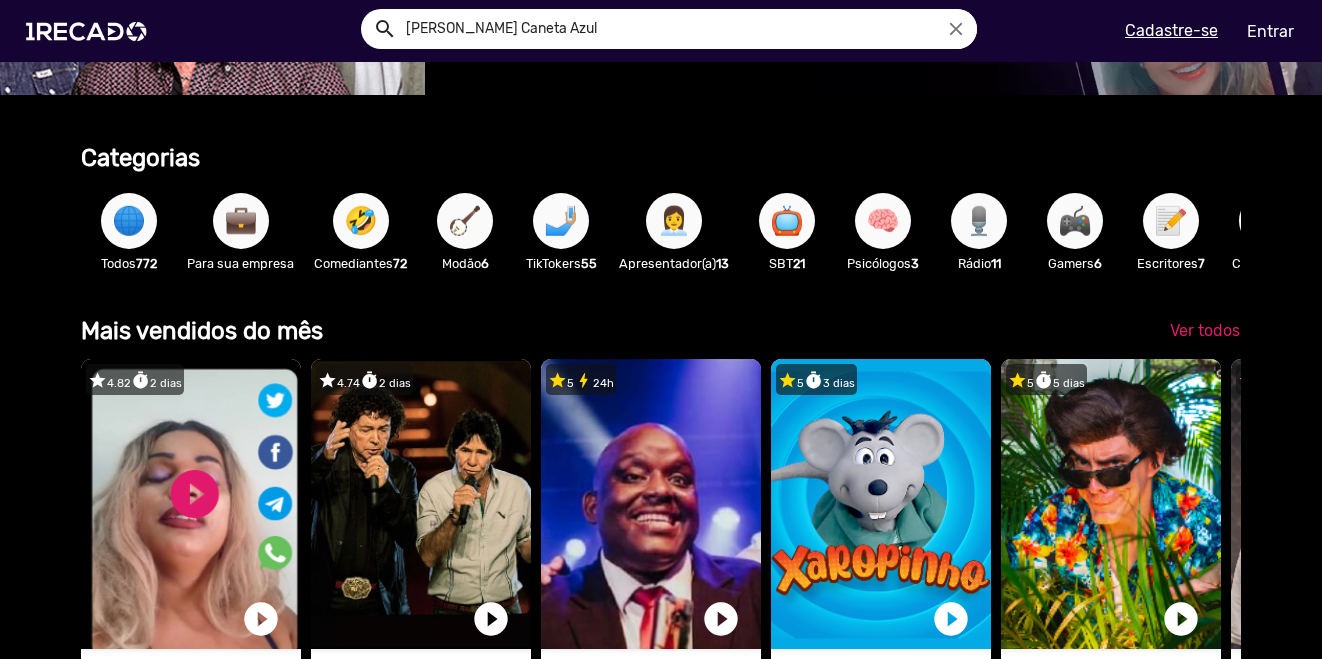 click on "🌐" at bounding box center [129, 221] 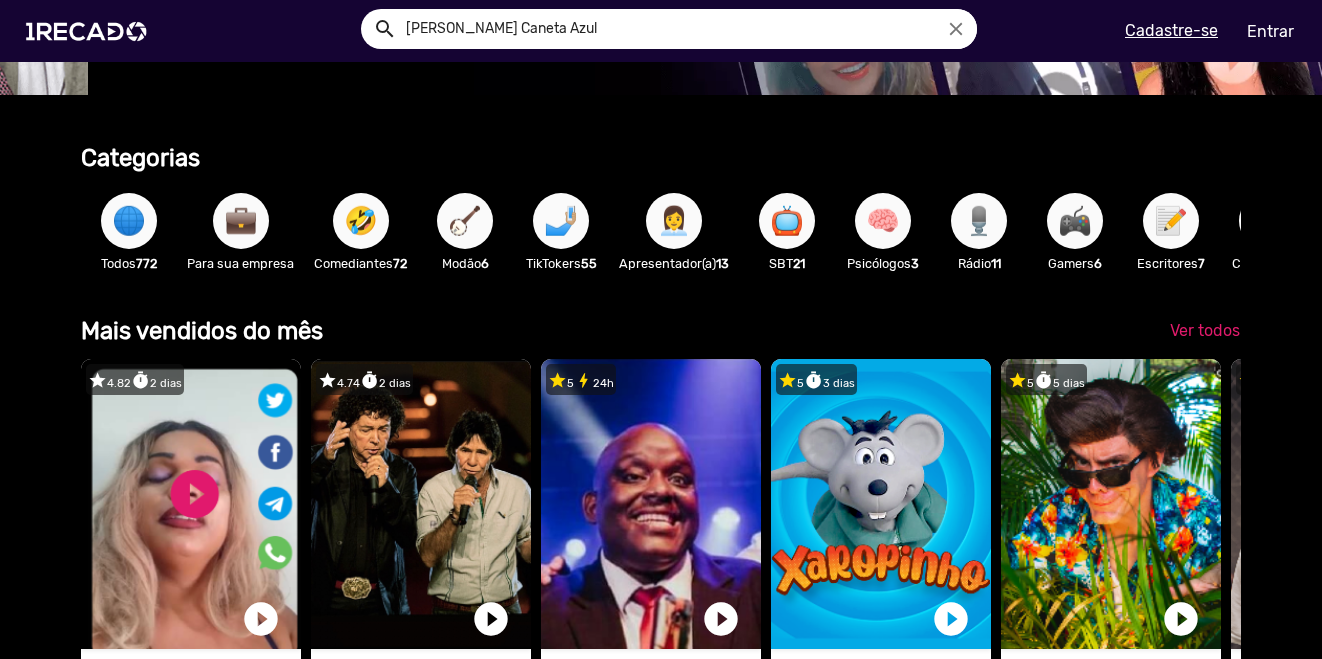 scroll, scrollTop: 0, scrollLeft: 1307, axis: horizontal 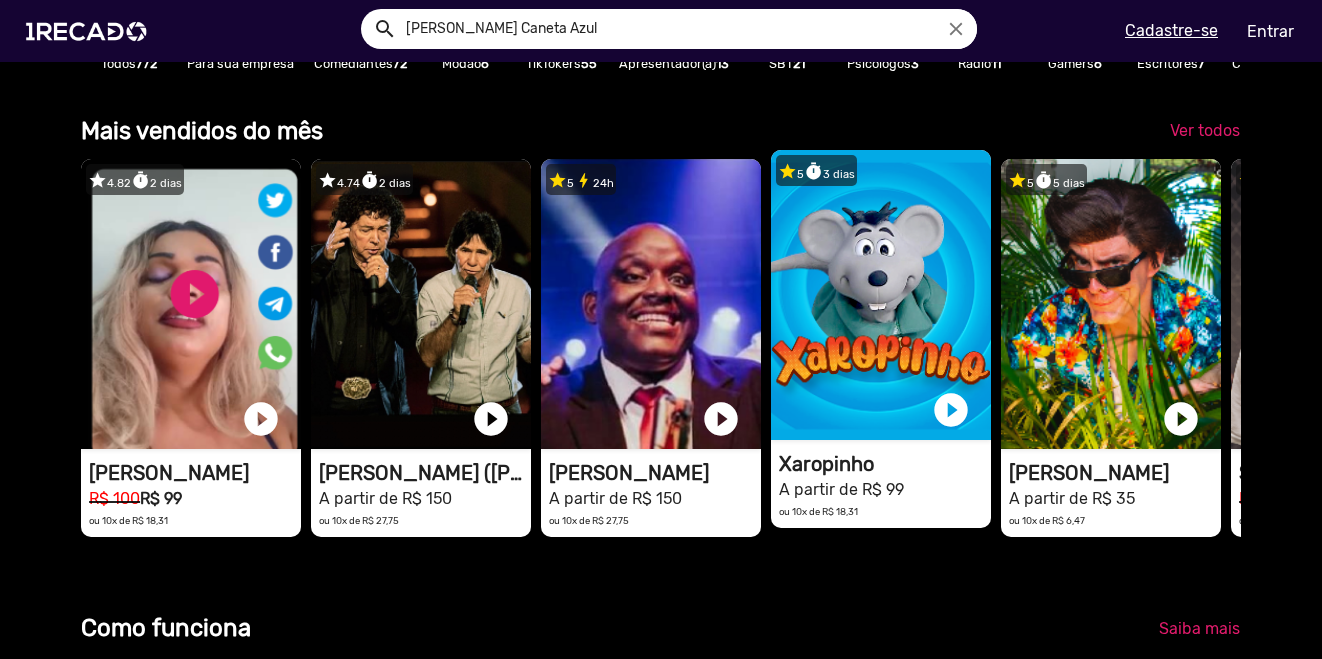click on "1RECADO vídeos dedicados para fãs e empresas" at bounding box center (191, 304) 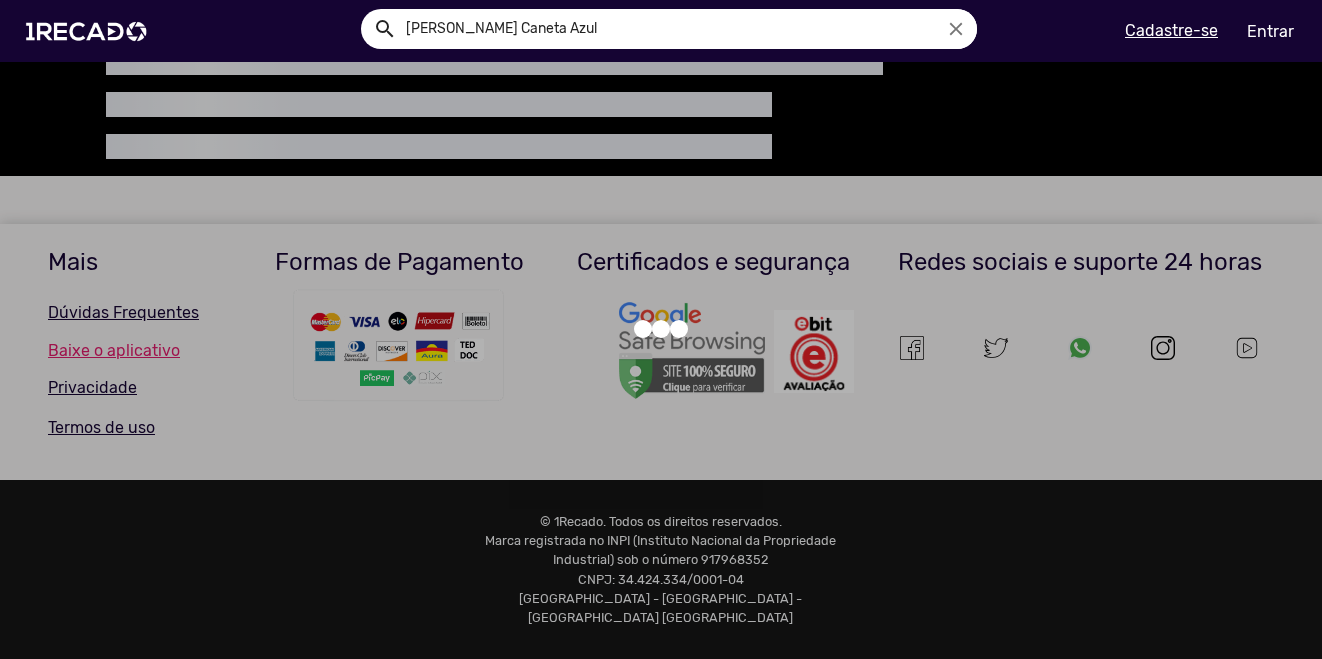 scroll, scrollTop: 0, scrollLeft: 0, axis: both 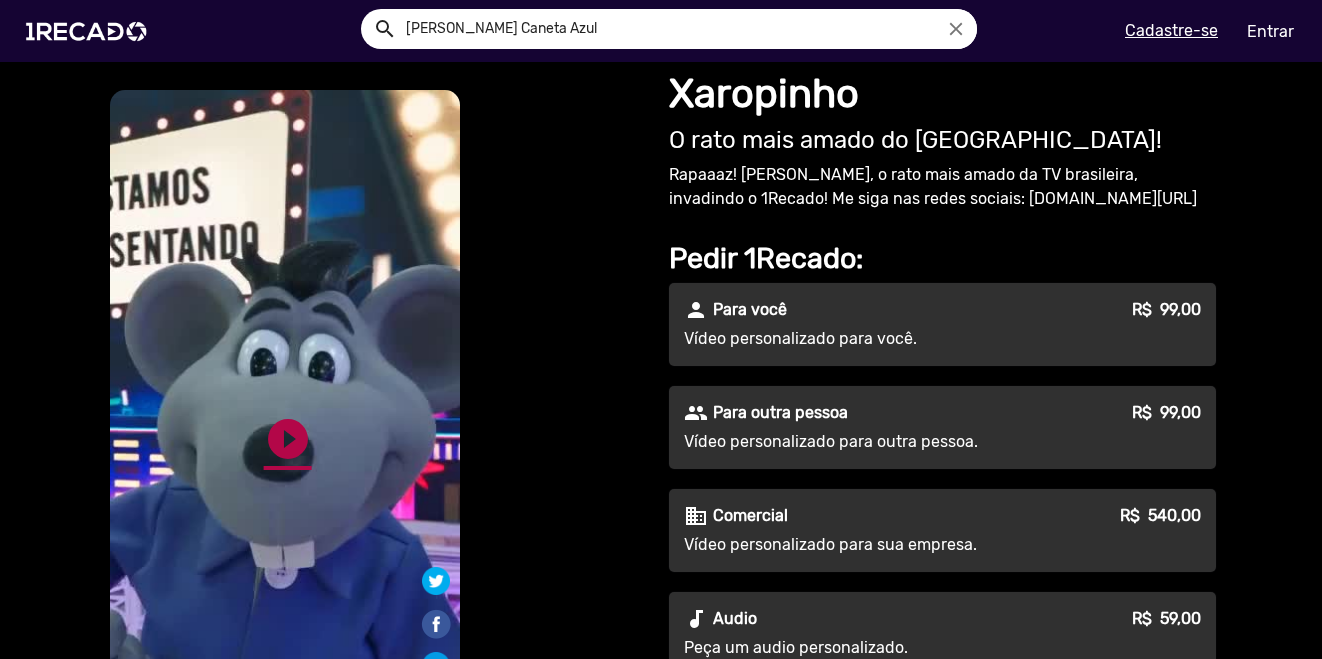 click on "play_circle_filled" 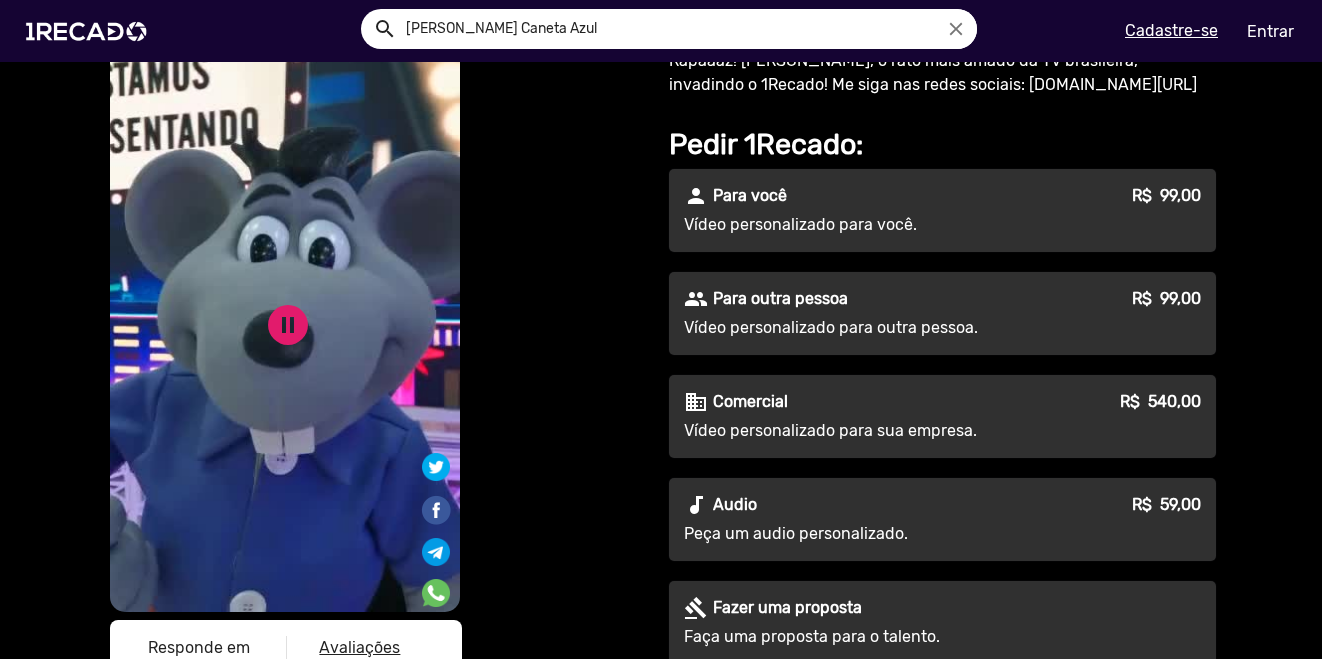 scroll, scrollTop: 200, scrollLeft: 0, axis: vertical 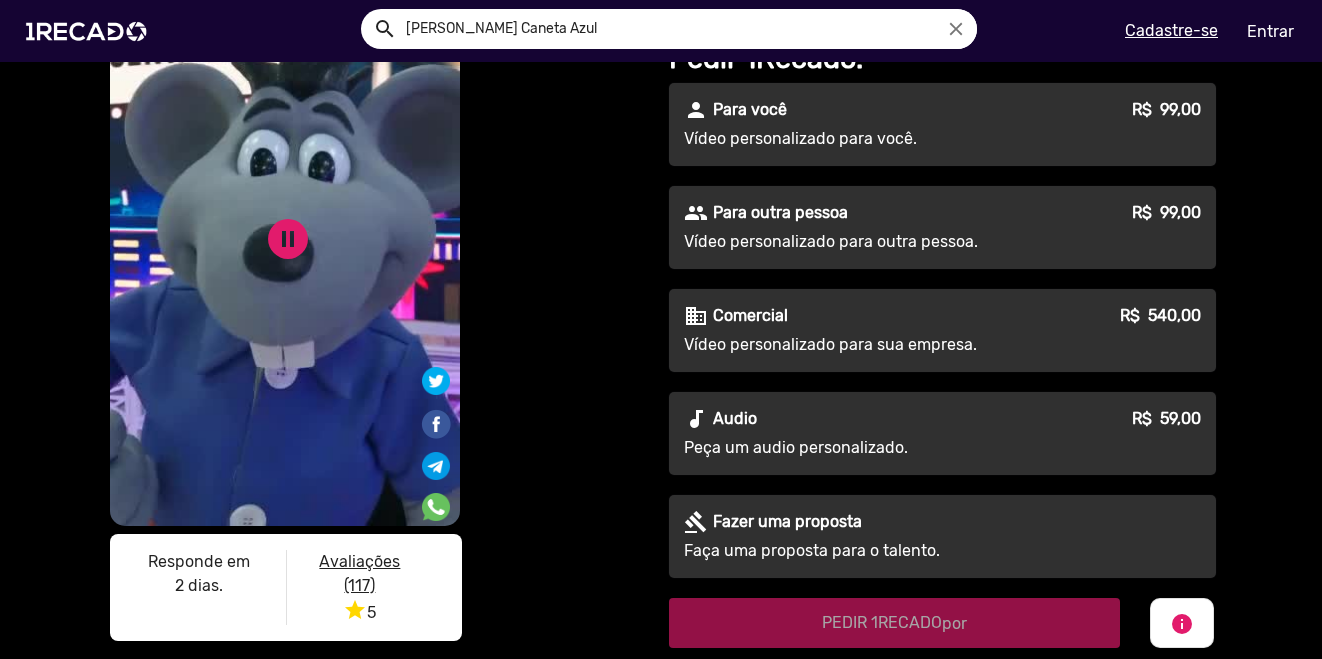 click on "people Para outra pessoa R$  99,00  Vídeo personalizado para outra pessoa." 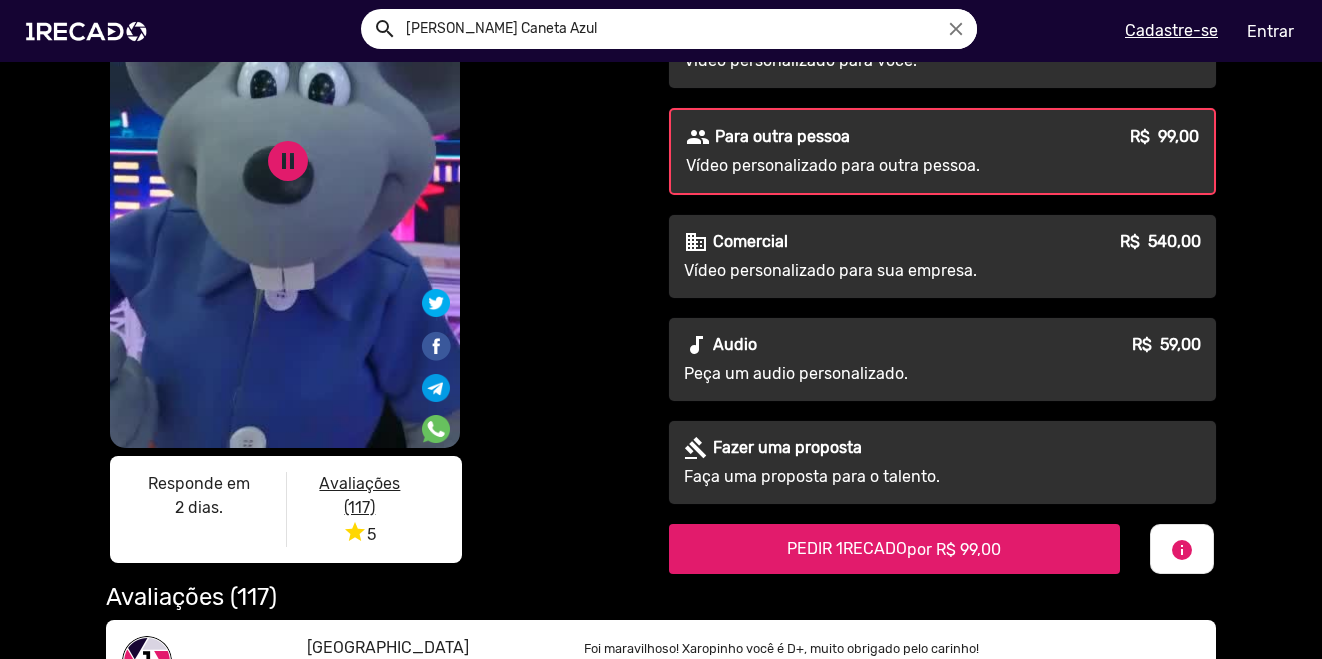 scroll, scrollTop: 300, scrollLeft: 0, axis: vertical 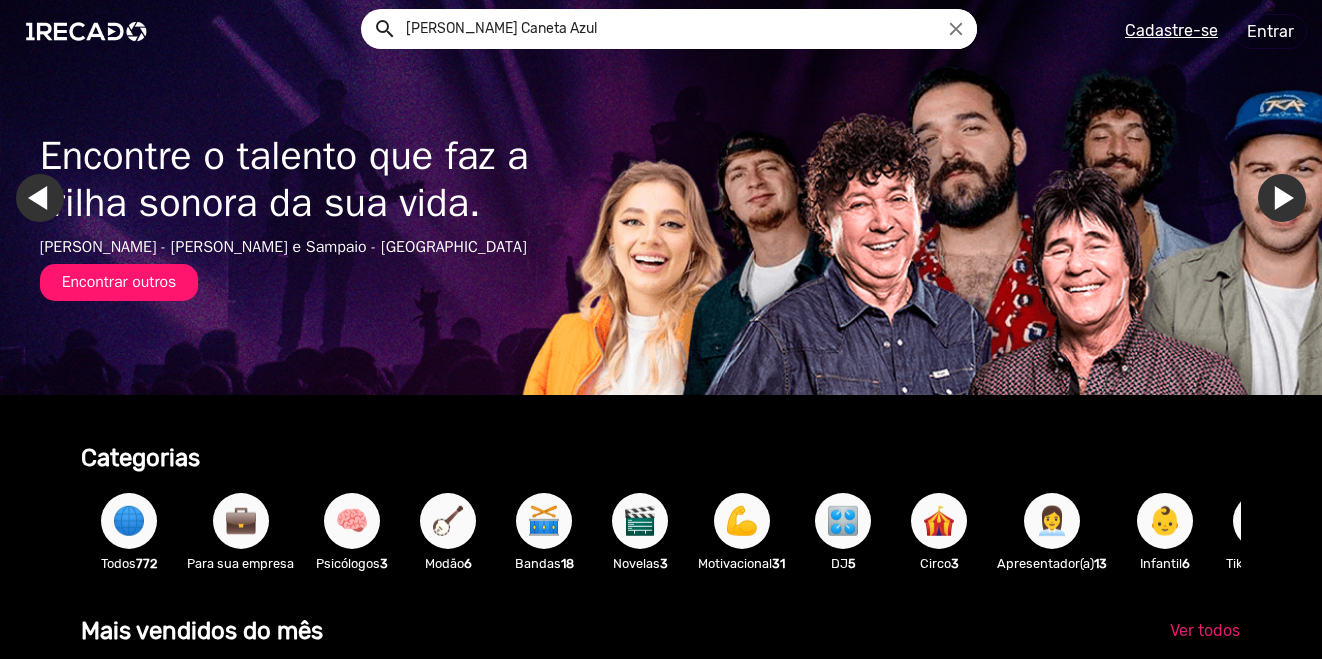 click on "[PERSON_NAME] Caneta Azul" at bounding box center (684, 29) 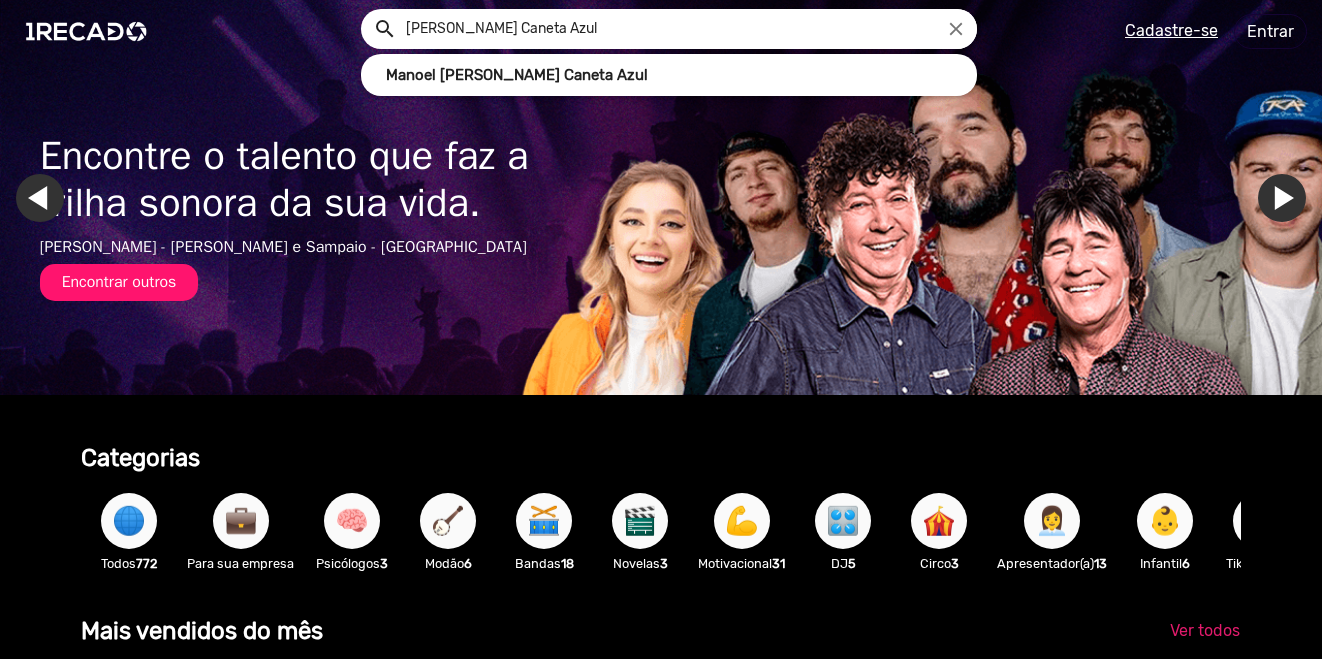 click on "[PERSON_NAME] Caneta Azul" at bounding box center [684, 29] 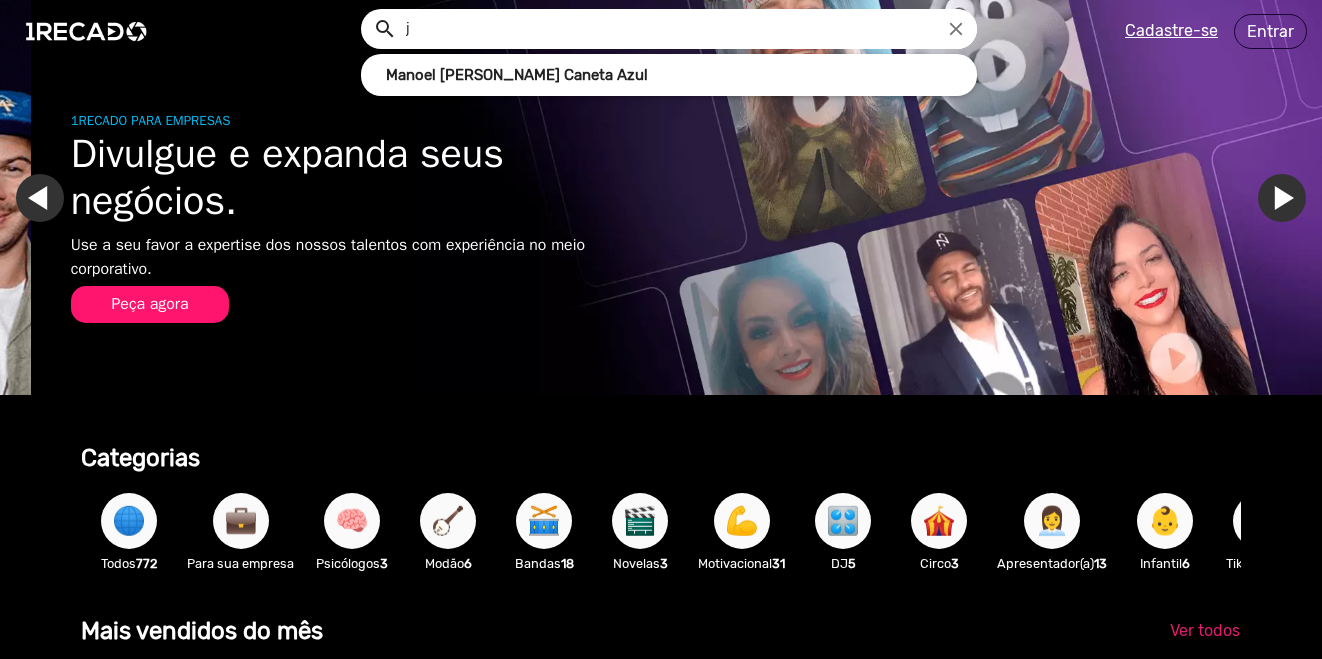scroll, scrollTop: 0, scrollLeft: 1307, axis: horizontal 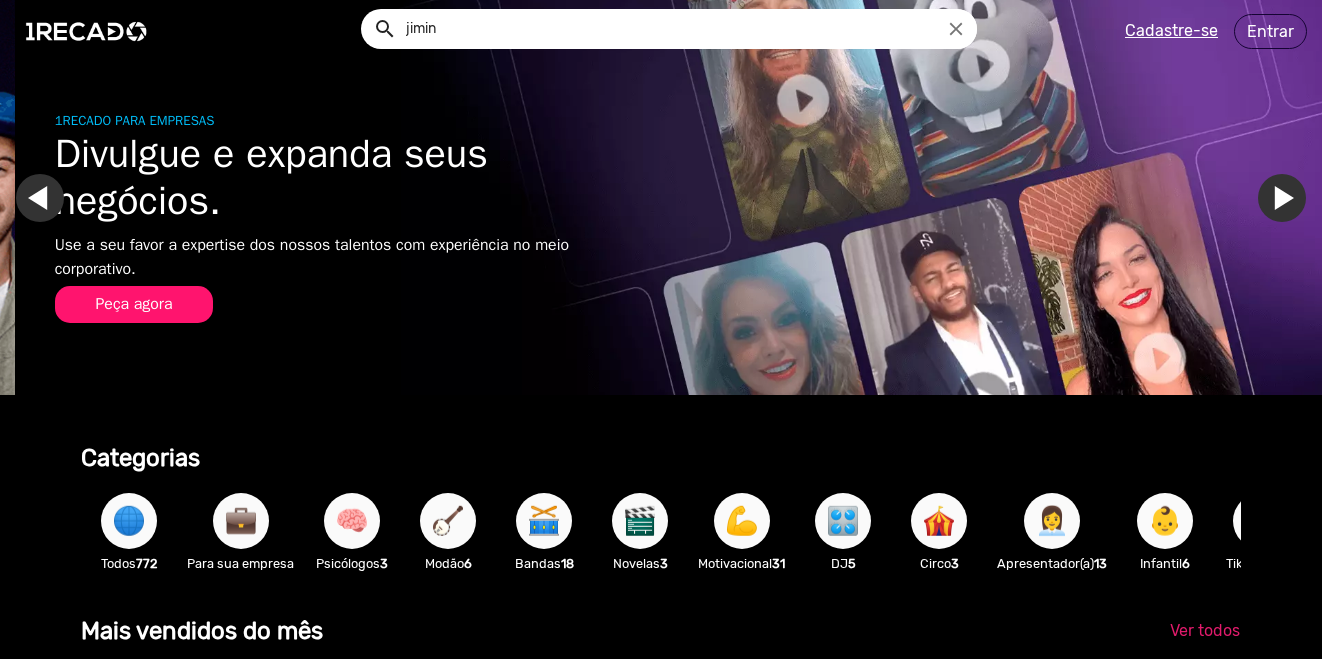 type on "jimin" 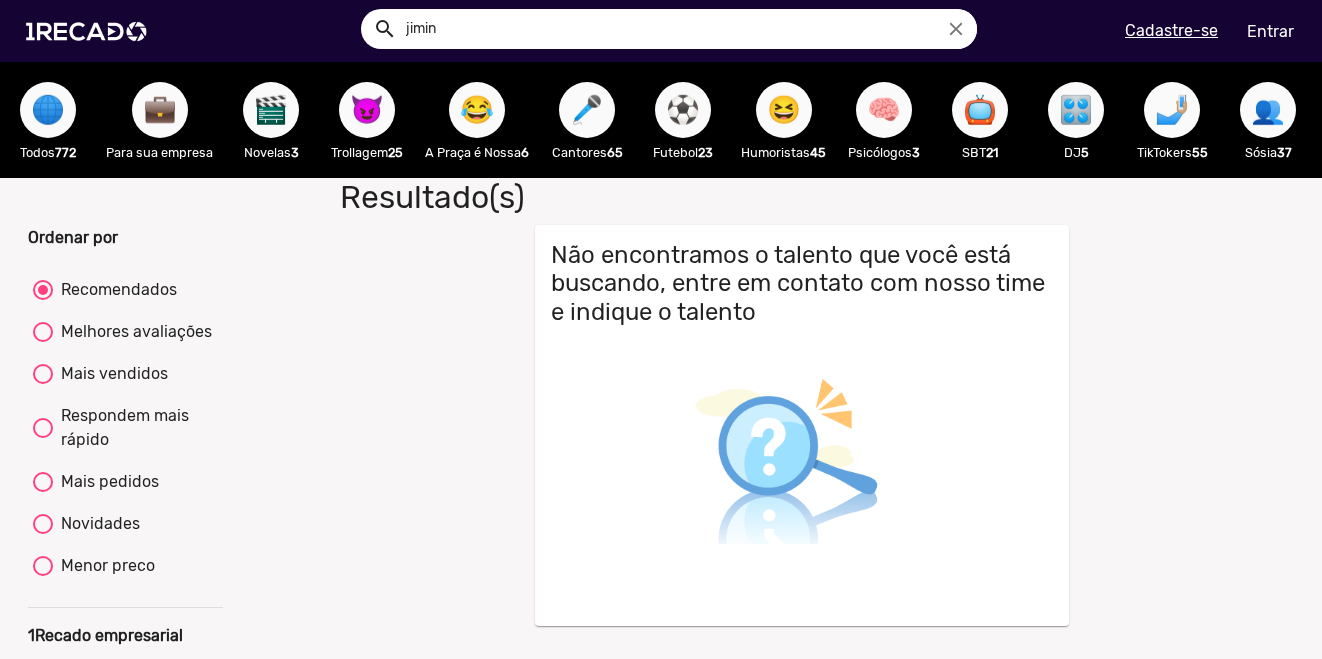 click on "jimin" at bounding box center (684, 29) 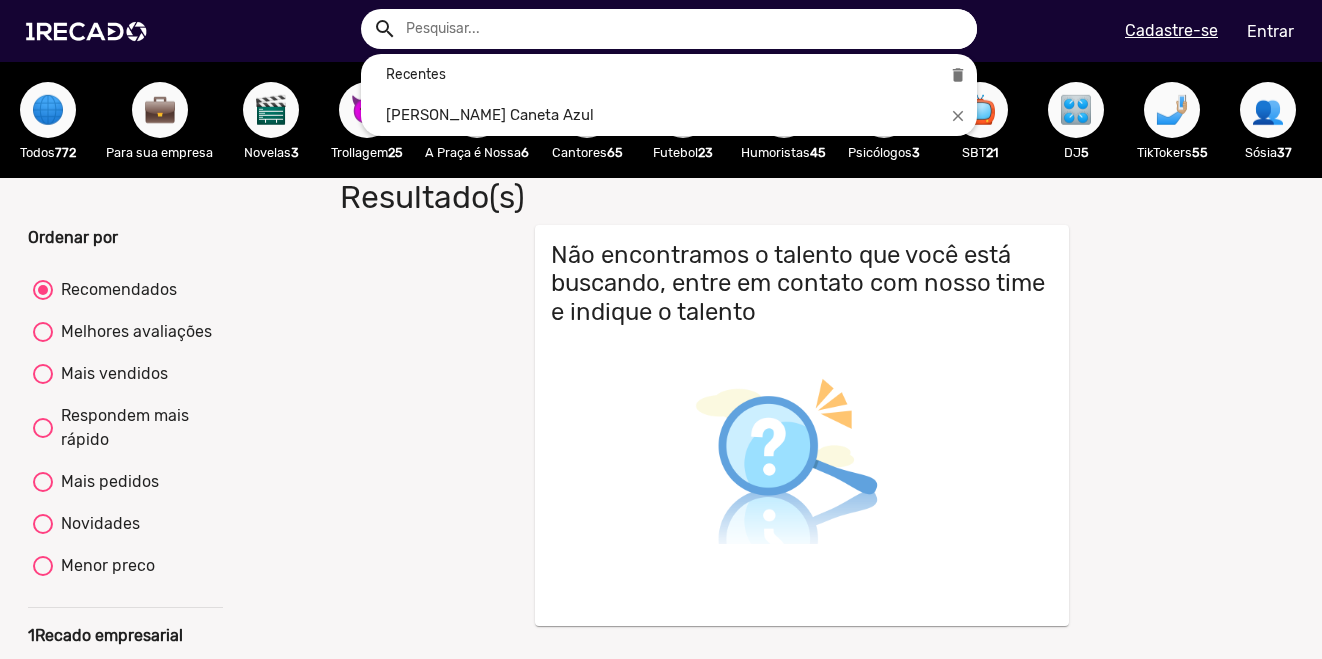type 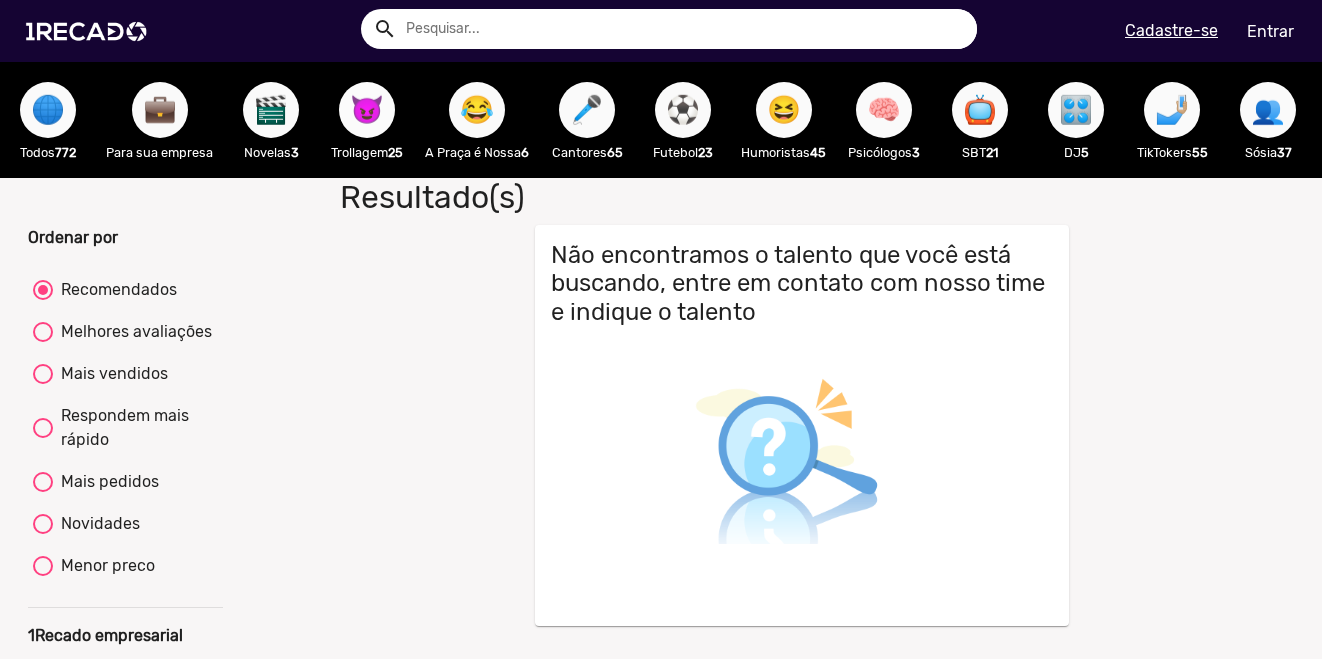 click on "😈" at bounding box center [367, 110] 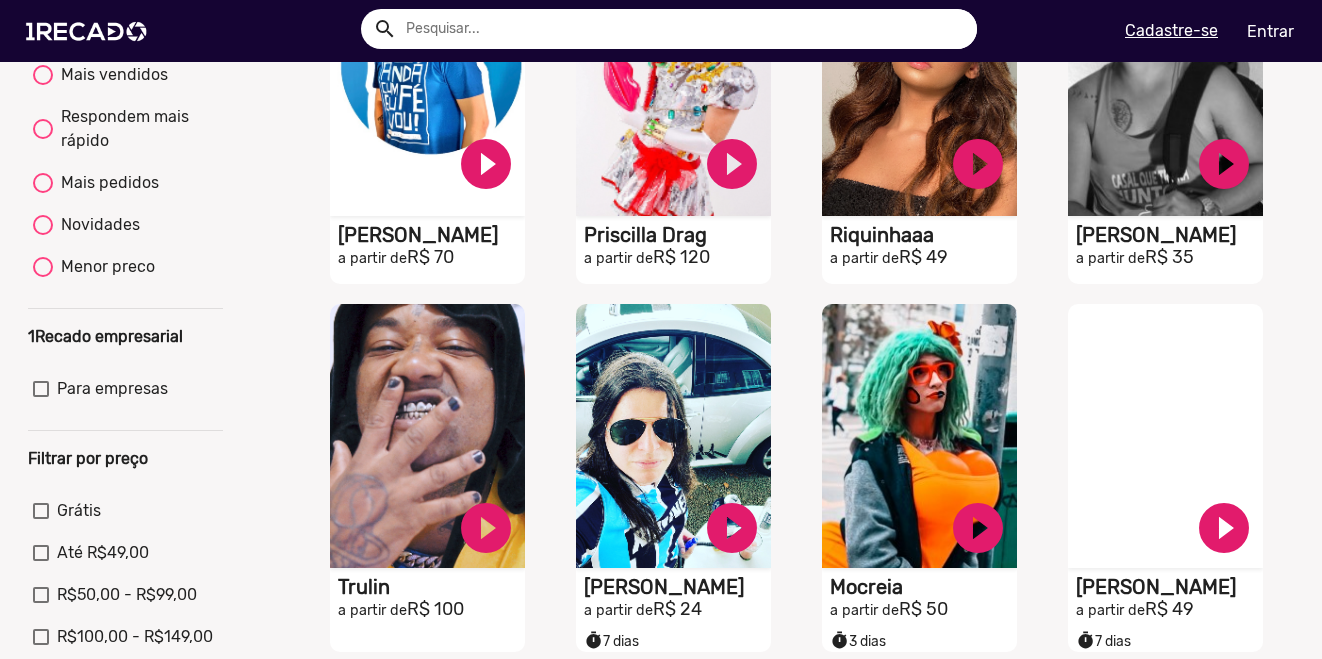 scroll, scrollTop: 0, scrollLeft: 0, axis: both 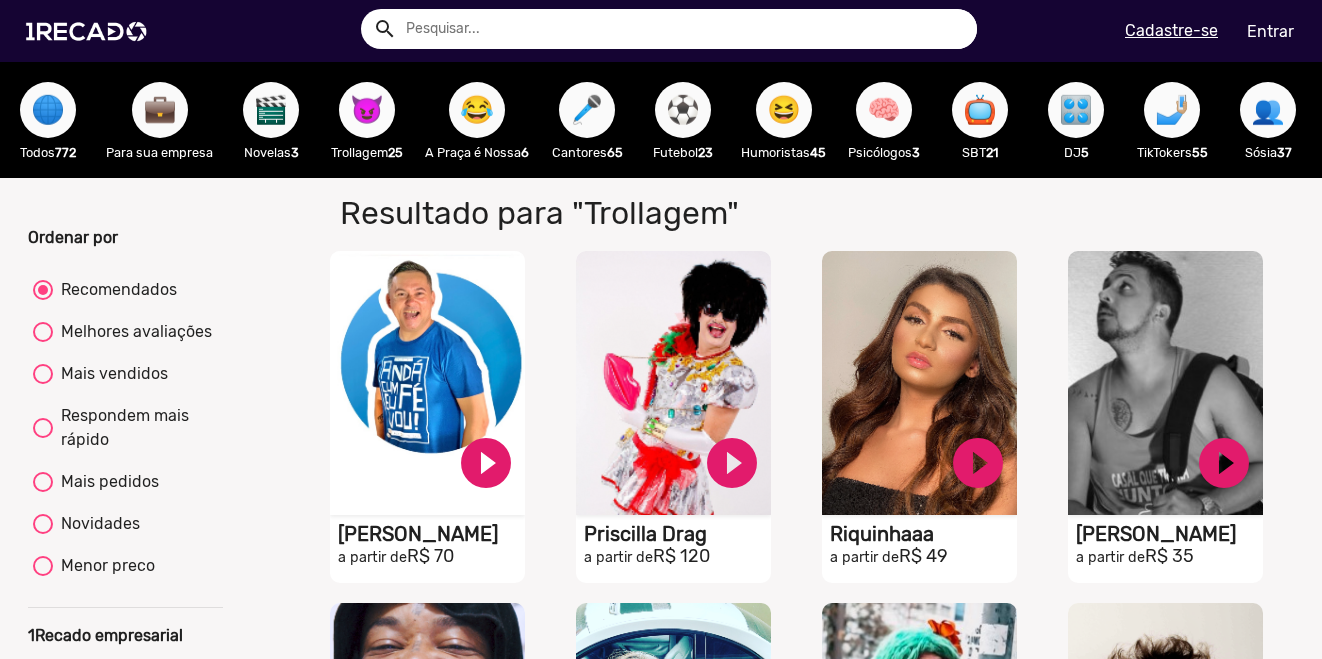 click on "😈" at bounding box center (367, 110) 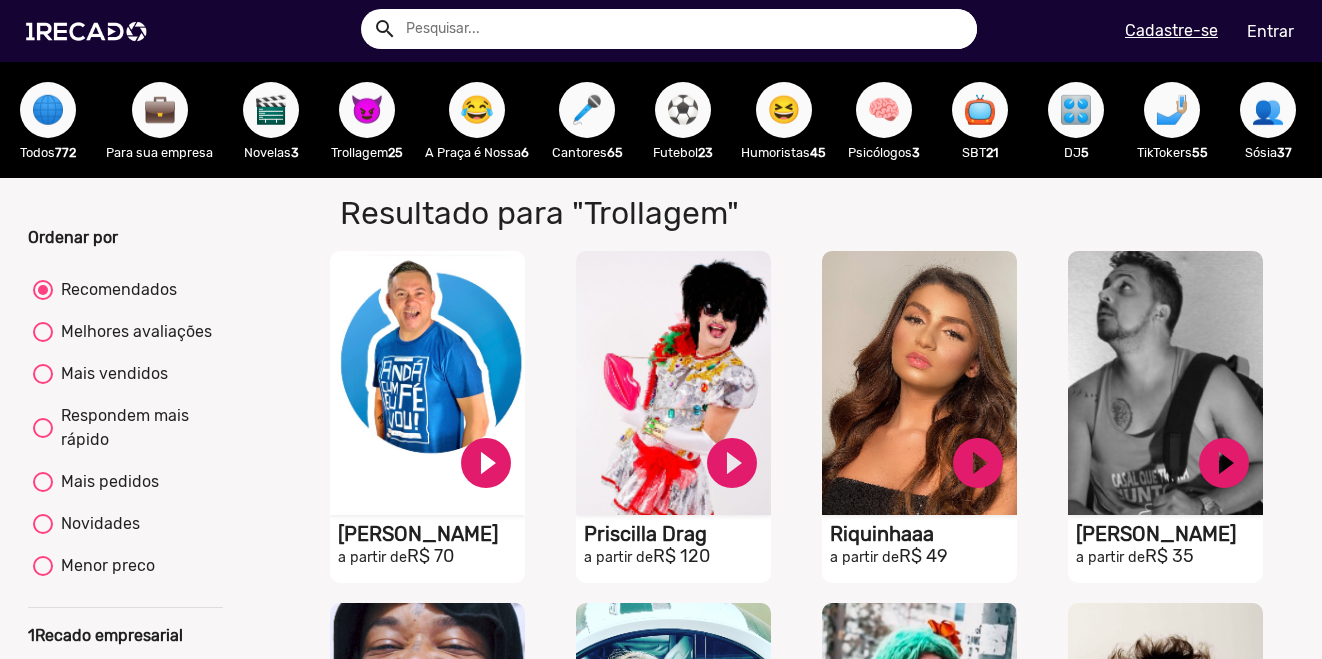 click on "😈" at bounding box center [367, 110] 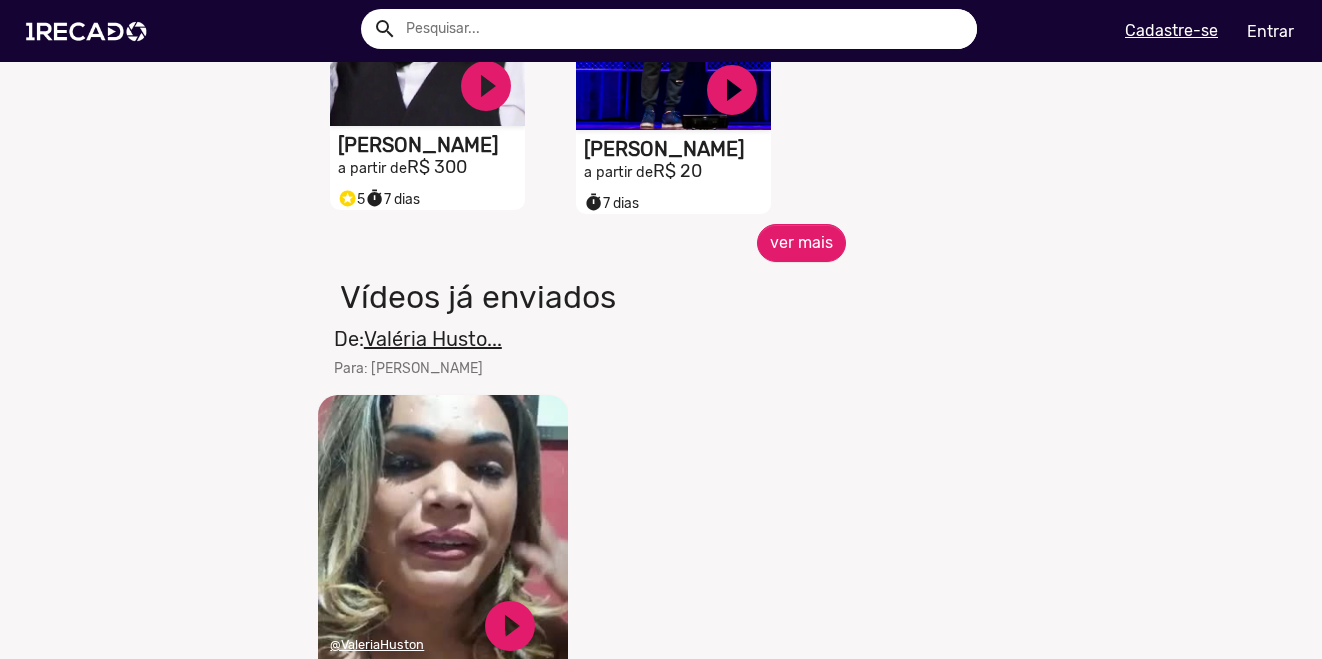 scroll, scrollTop: 1100, scrollLeft: 0, axis: vertical 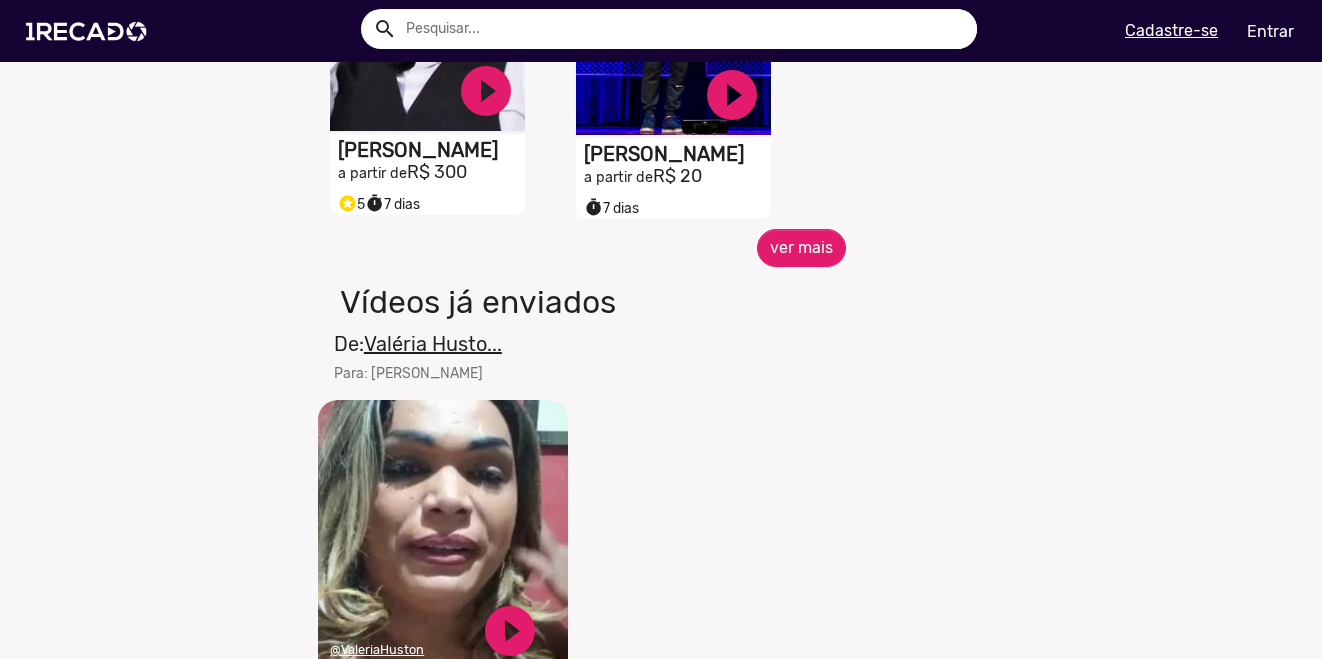click on "a partir de" at bounding box center [372, -543] 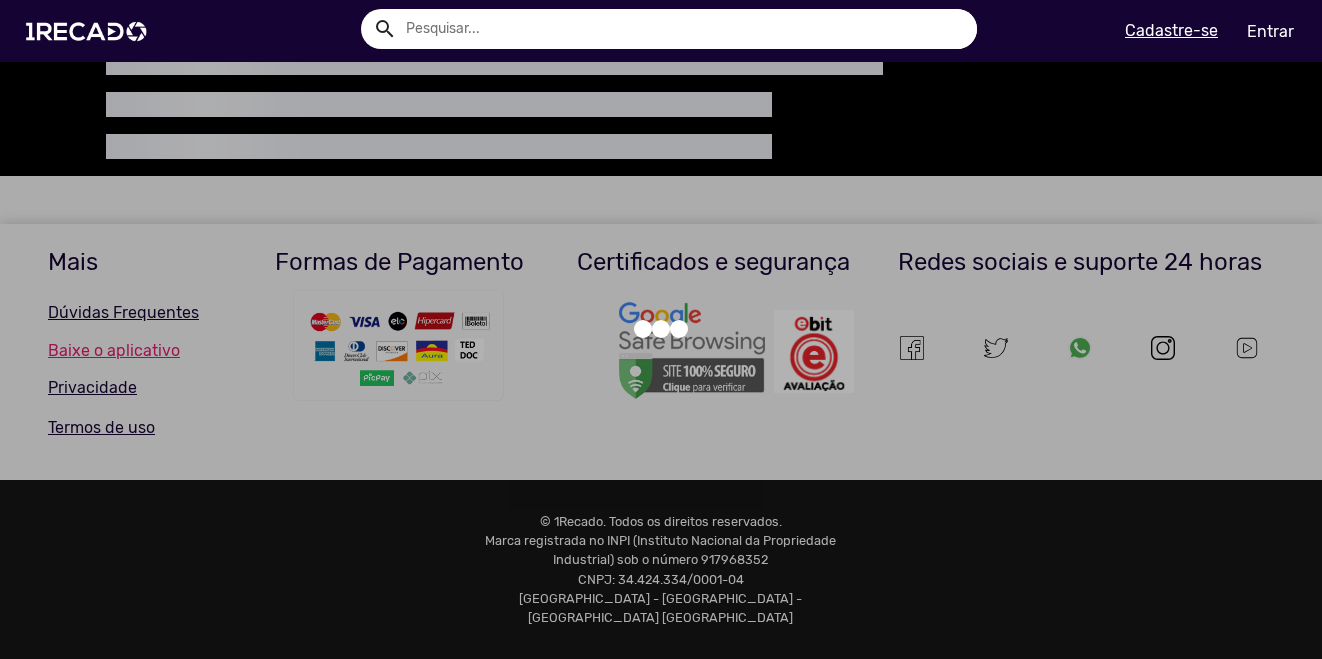 scroll, scrollTop: 0, scrollLeft: 0, axis: both 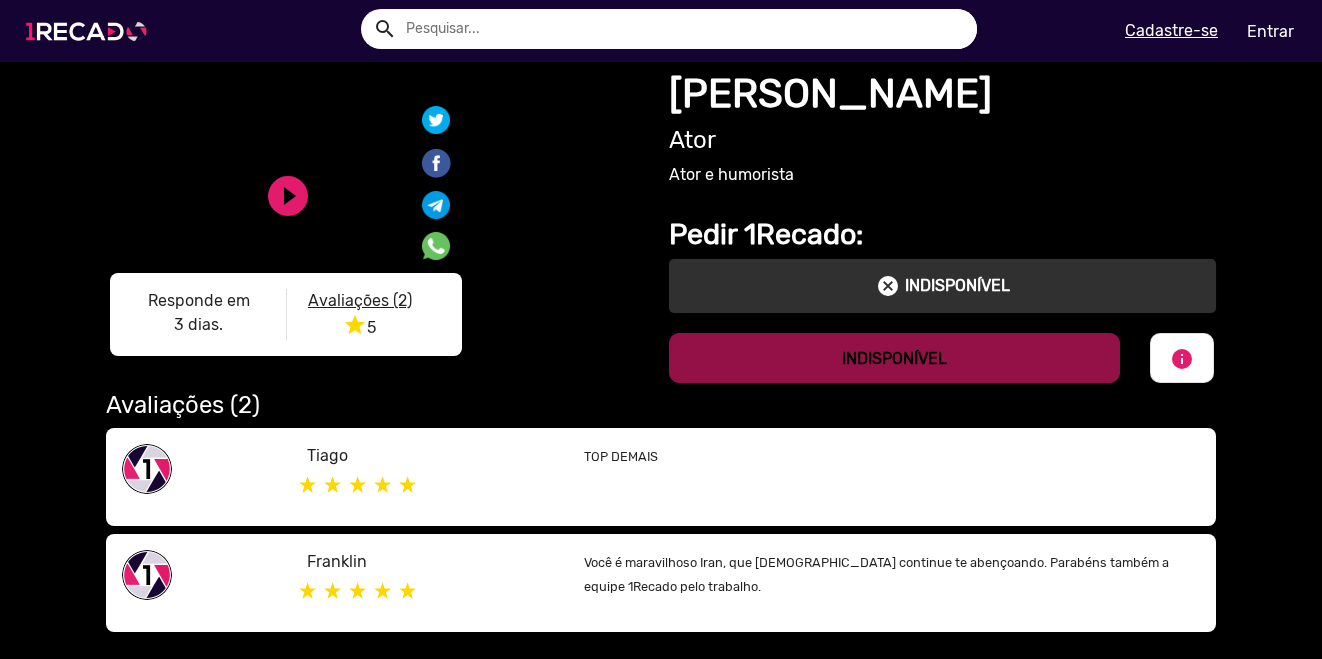 click at bounding box center (90, 31) 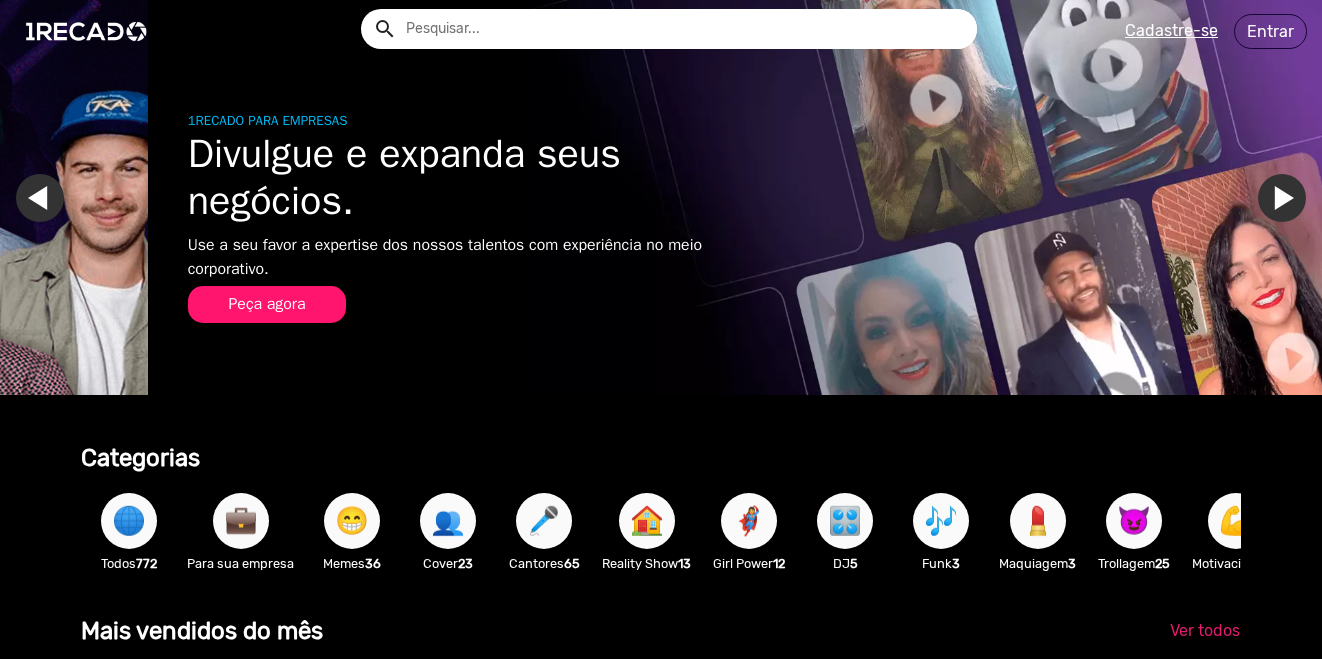 scroll, scrollTop: 0, scrollLeft: 1307, axis: horizontal 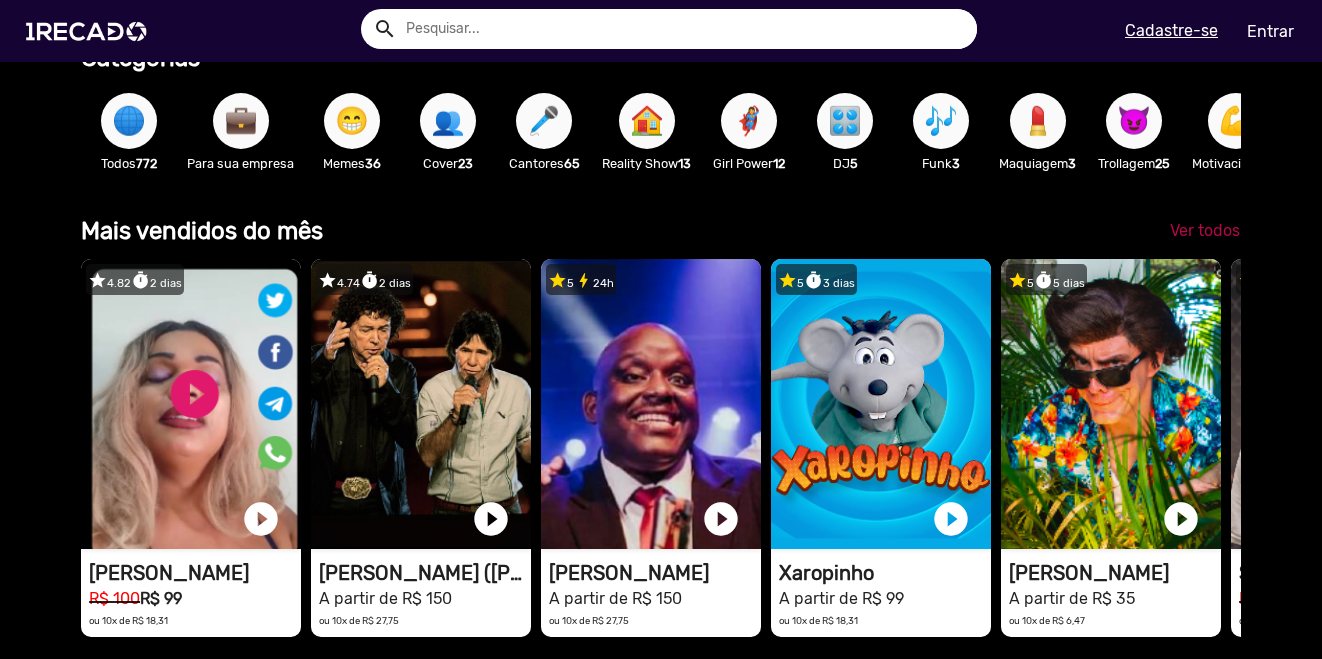 click on "Ver todos" 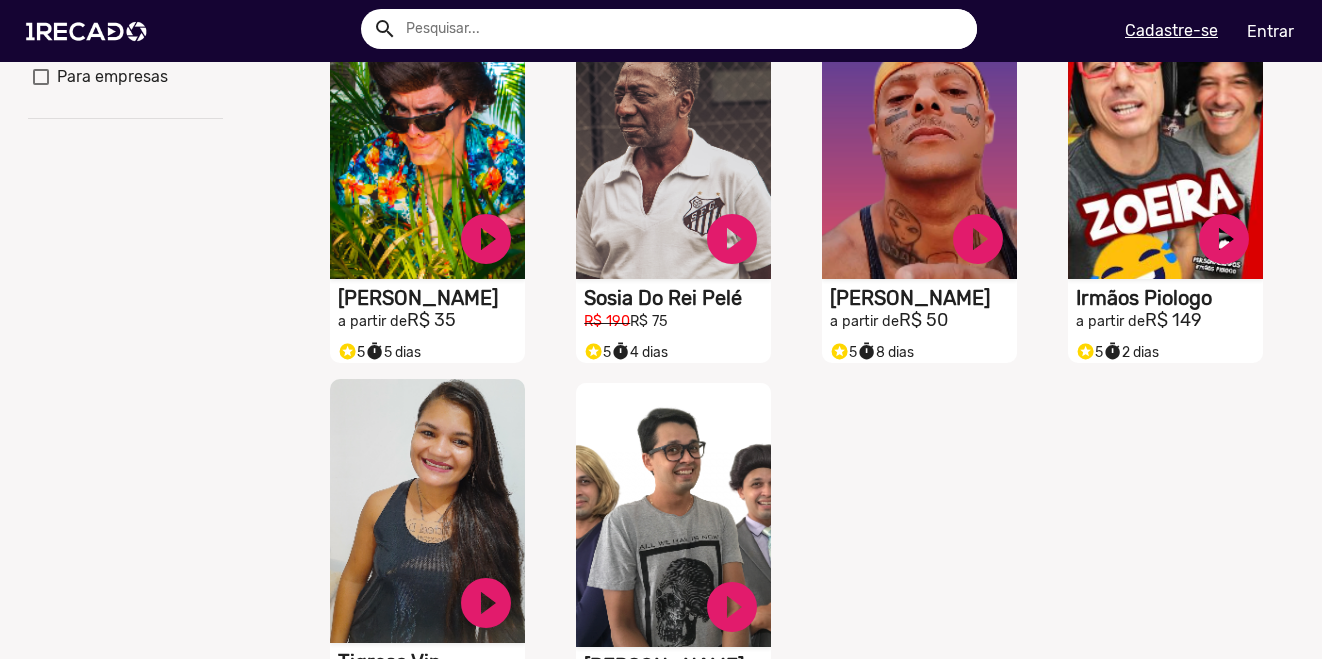 scroll, scrollTop: 800, scrollLeft: 0, axis: vertical 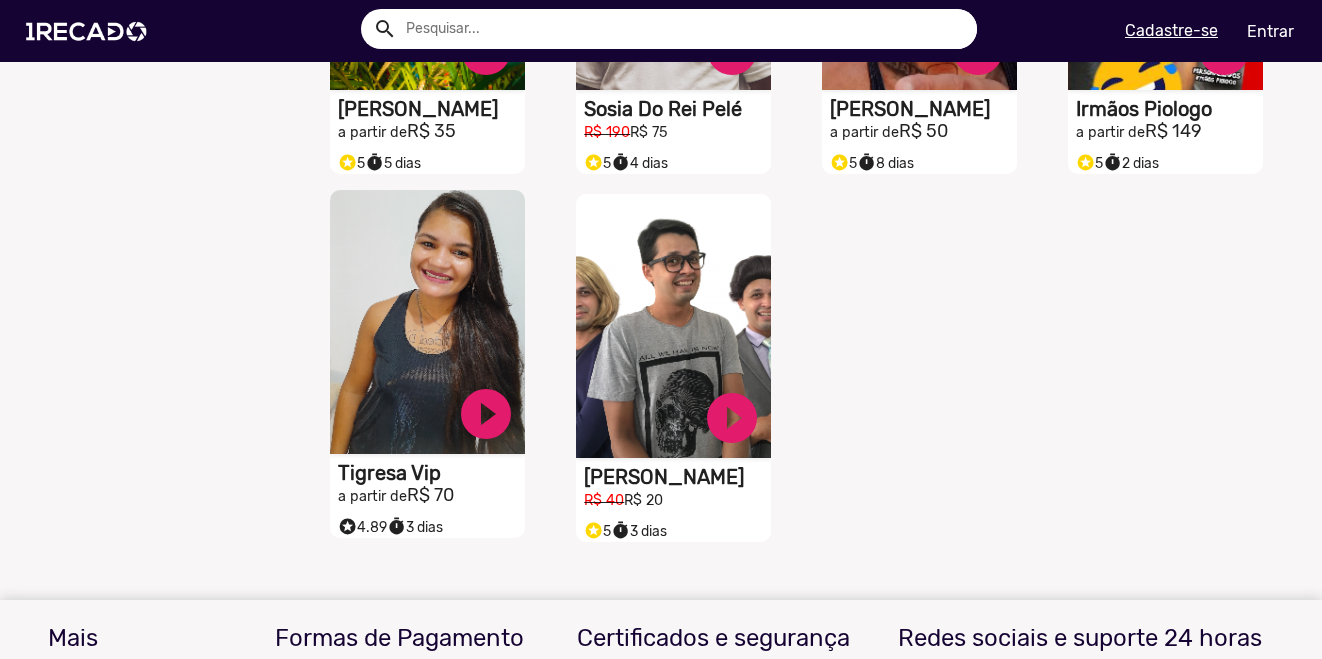 click on "S1RECADO vídeos dedicados para fãs e empresas" at bounding box center [427, -409] 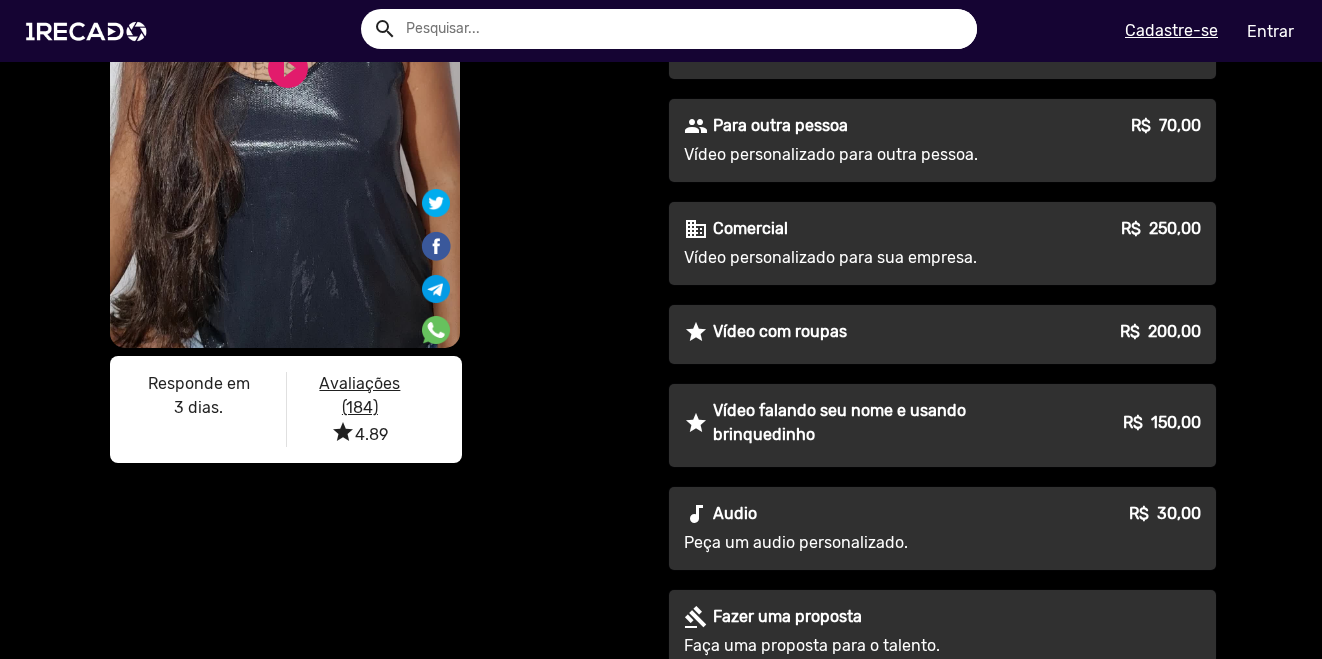 scroll, scrollTop: 400, scrollLeft: 0, axis: vertical 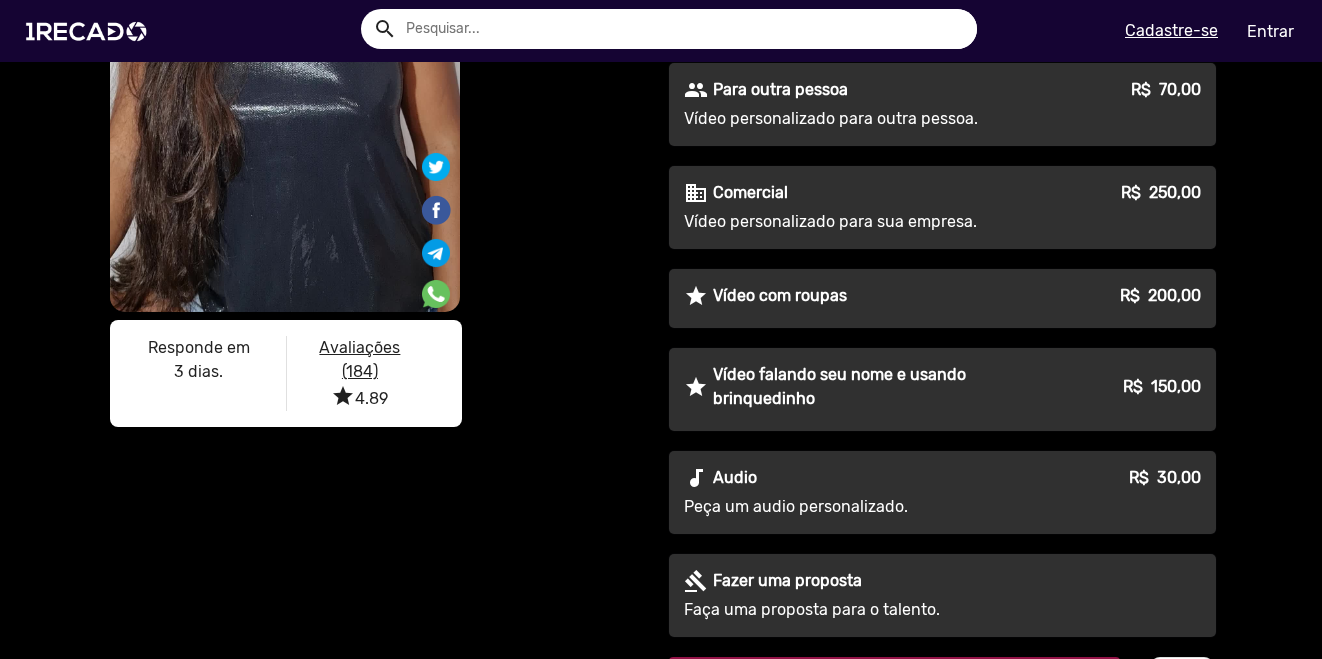click on "star Vídeo com roupas R$  200,00" 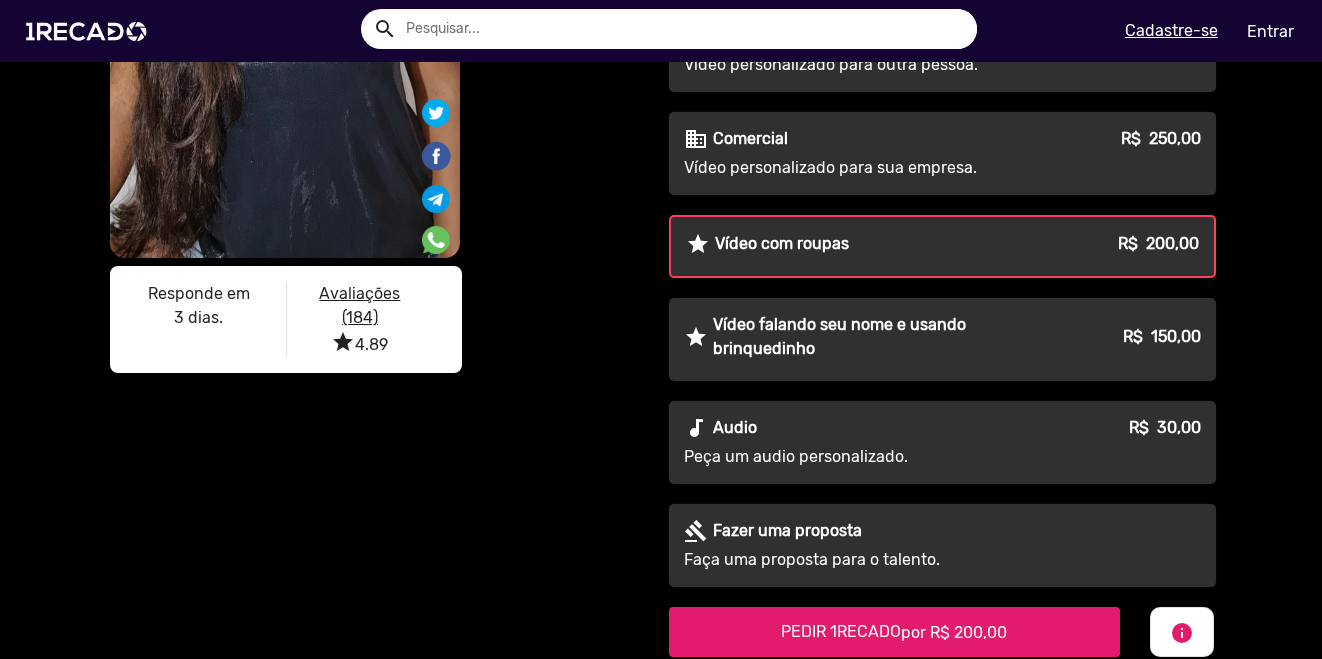 scroll, scrollTop: 500, scrollLeft: 0, axis: vertical 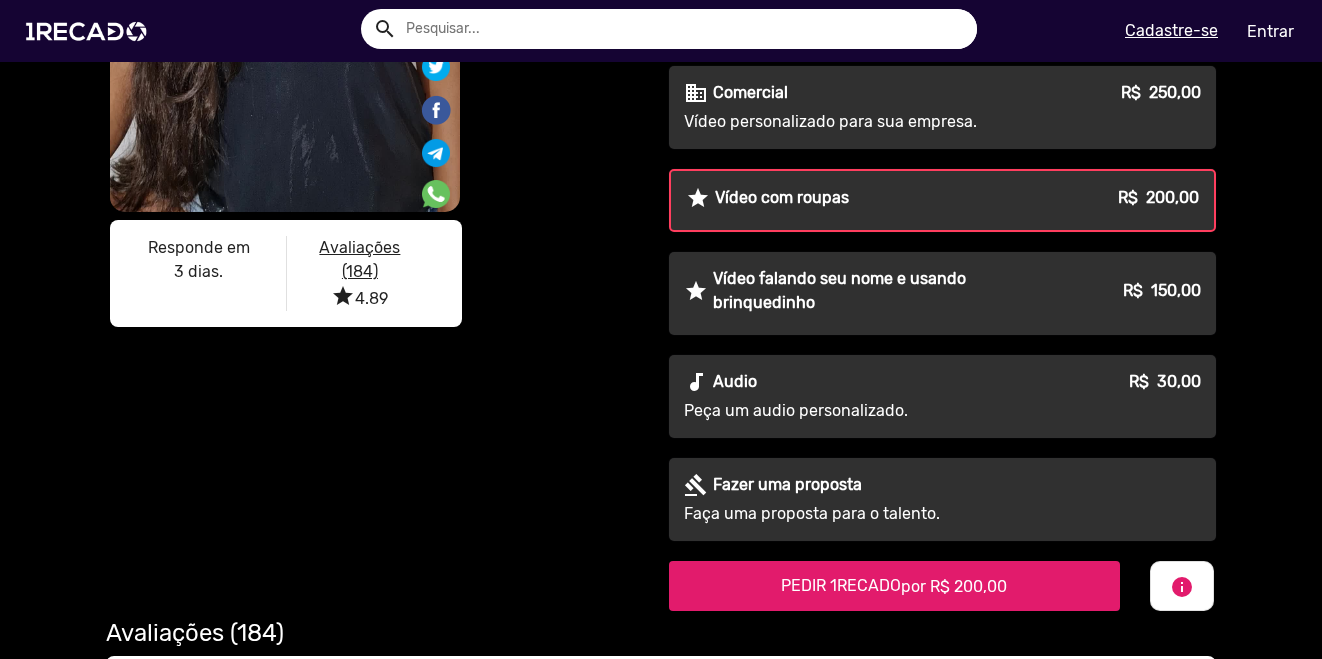 click on "Vídeo falando seu nome e usando brinquedinho" 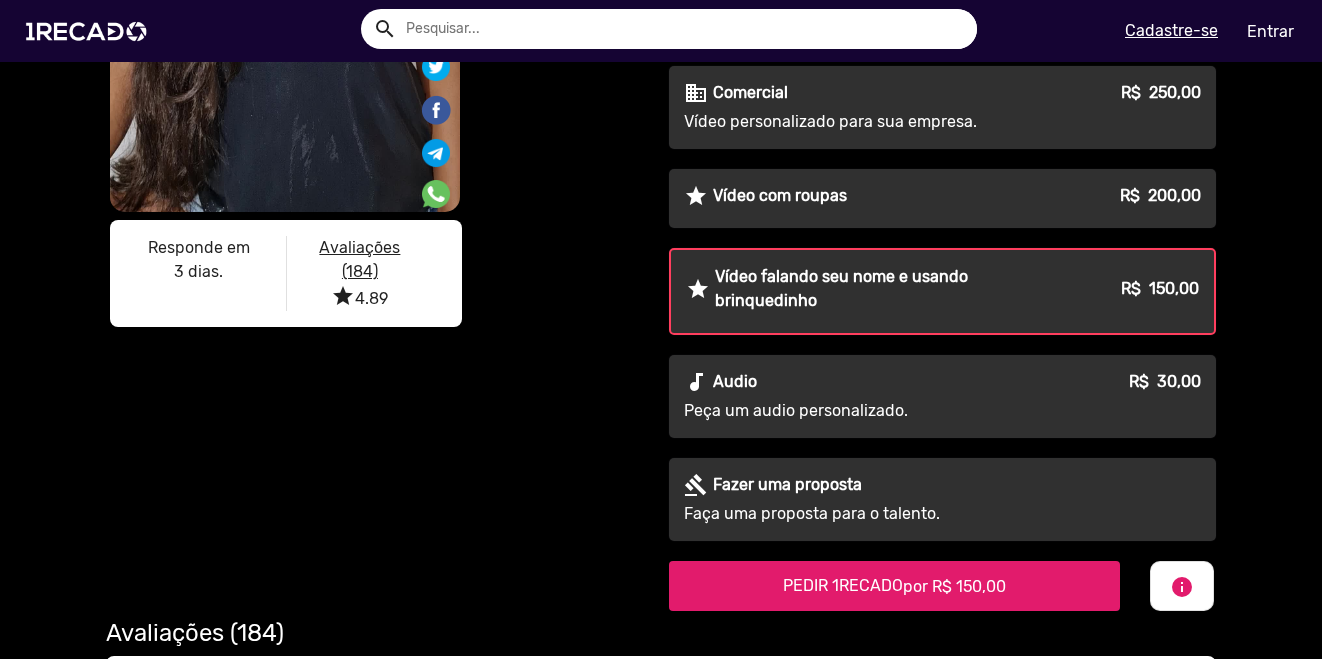 click on "gavel [PERSON_NAME] uma proposta  Faça uma proposta para o talento." 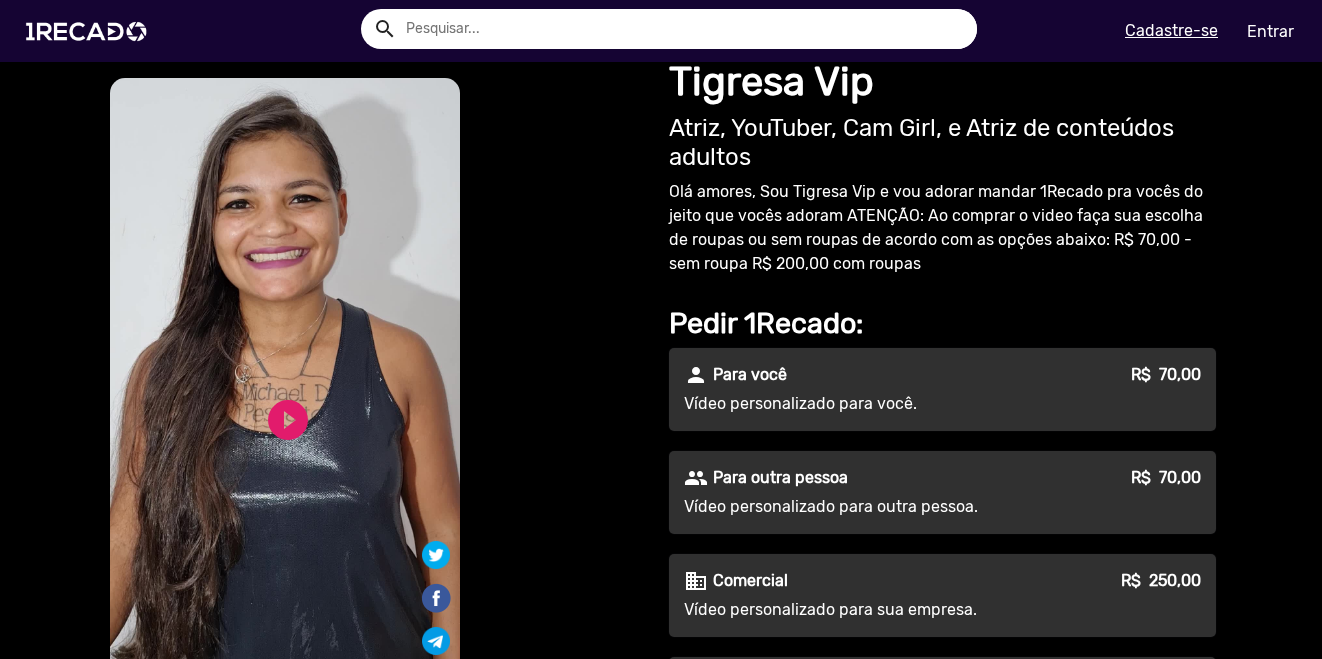 scroll, scrollTop: 0, scrollLeft: 0, axis: both 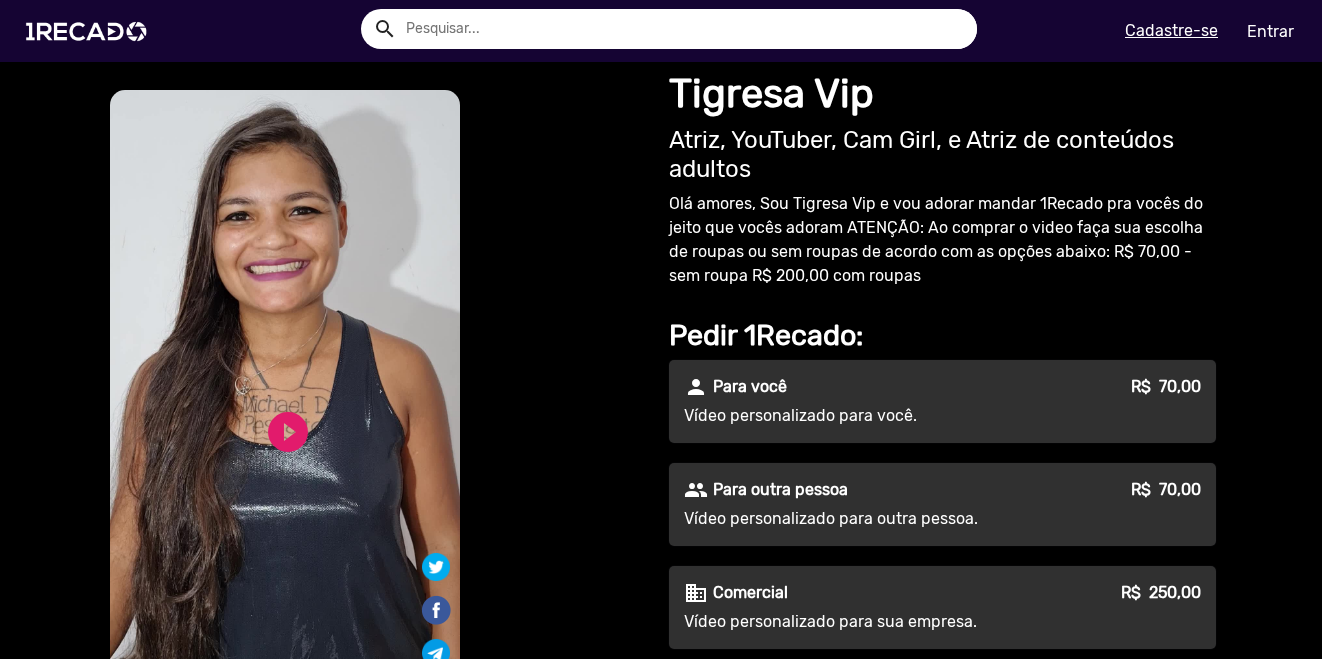 click on "people Para outra pessoa R$  70,00  Vídeo personalizado para outra pessoa." 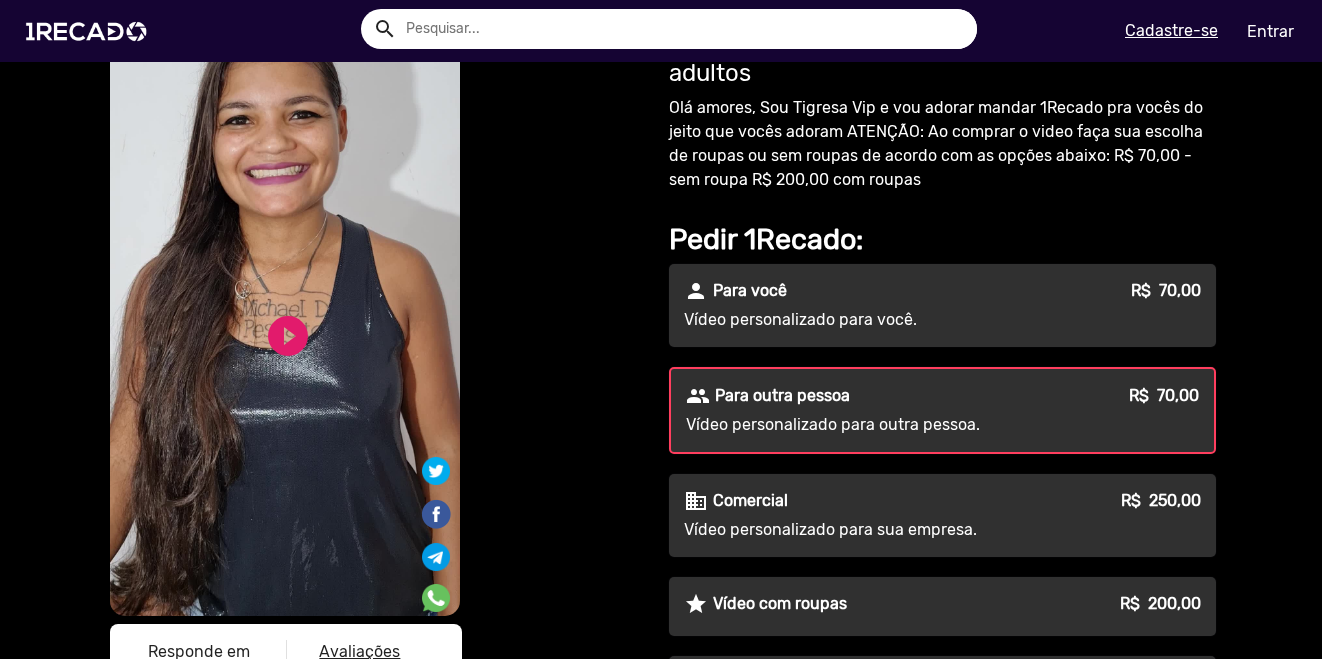 scroll, scrollTop: 200, scrollLeft: 0, axis: vertical 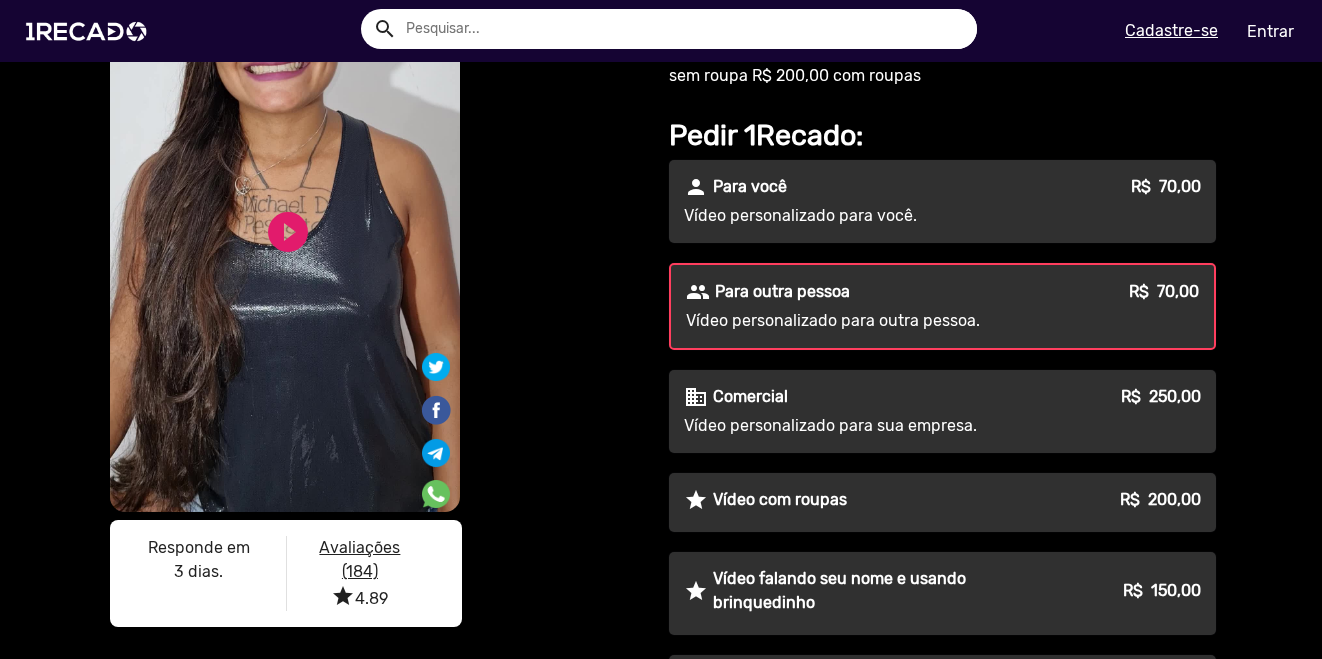 click on "Vídeo com roupas" 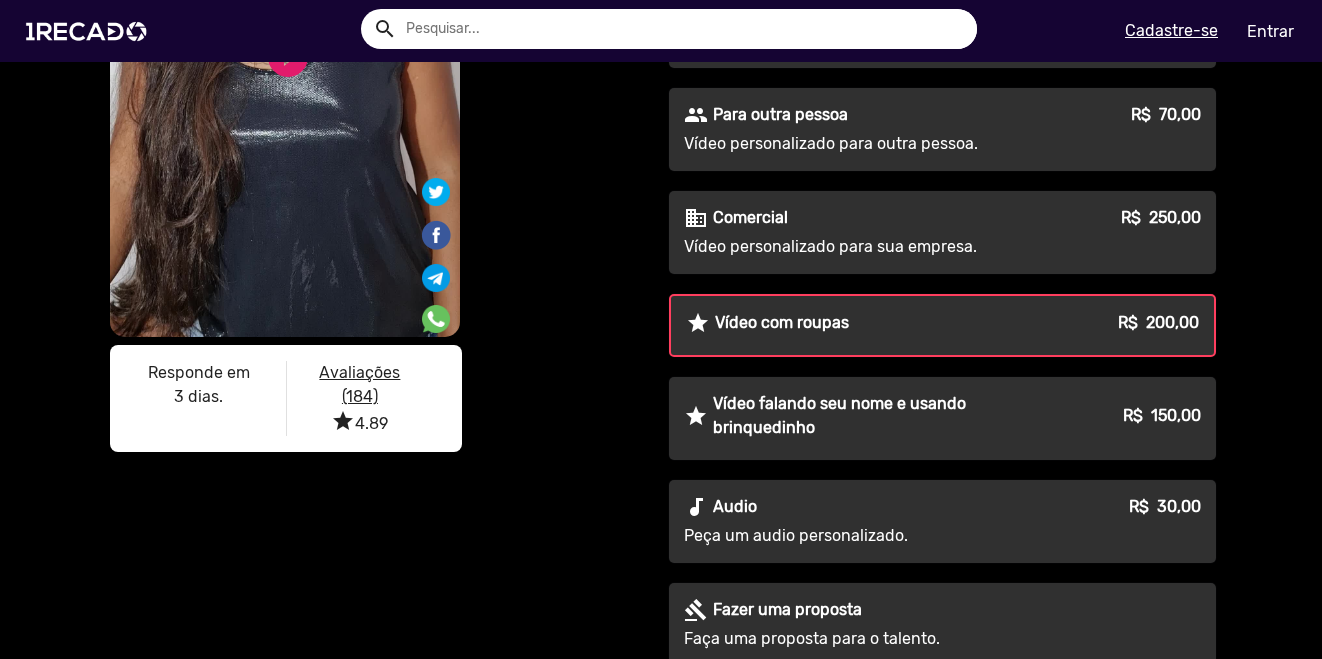 scroll, scrollTop: 200, scrollLeft: 0, axis: vertical 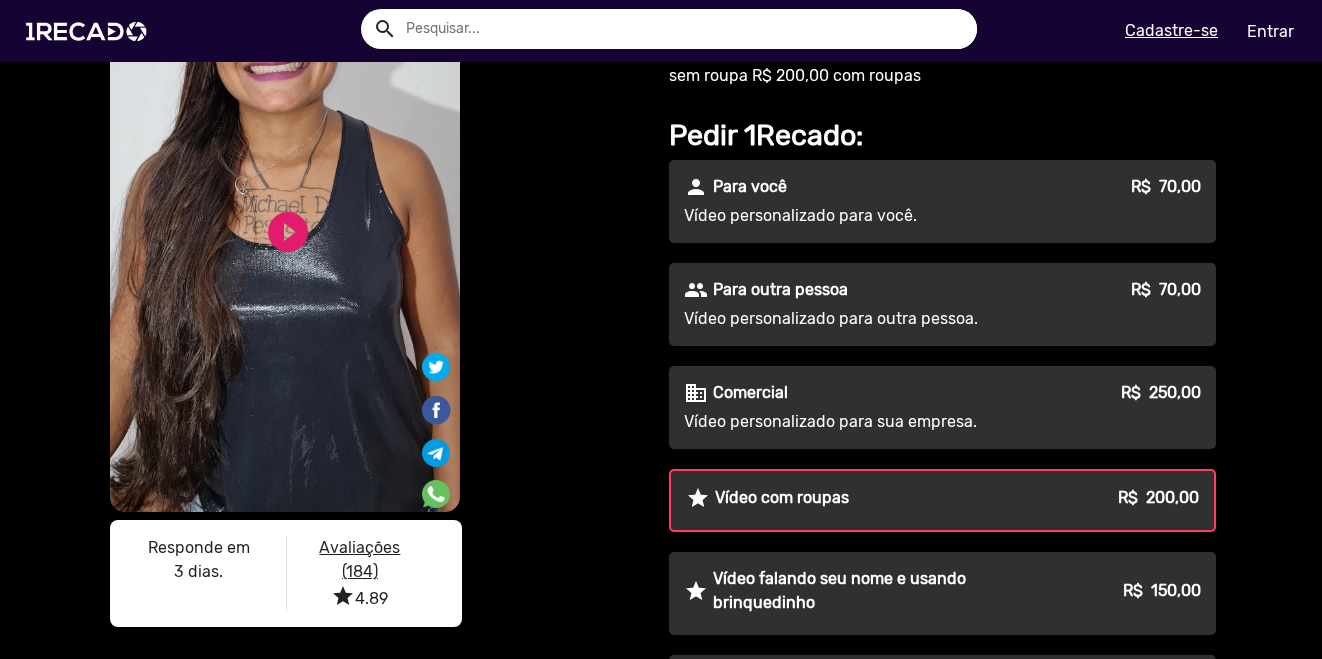 click on "S1RECADO vídeos dedicados para fãs e empresas   S1RECADO vídeos dedicados para fãs e empresas   play_circle_filled   play_circle_filled  Responde em 3 dias.  Avaliações (184) star 4.89" 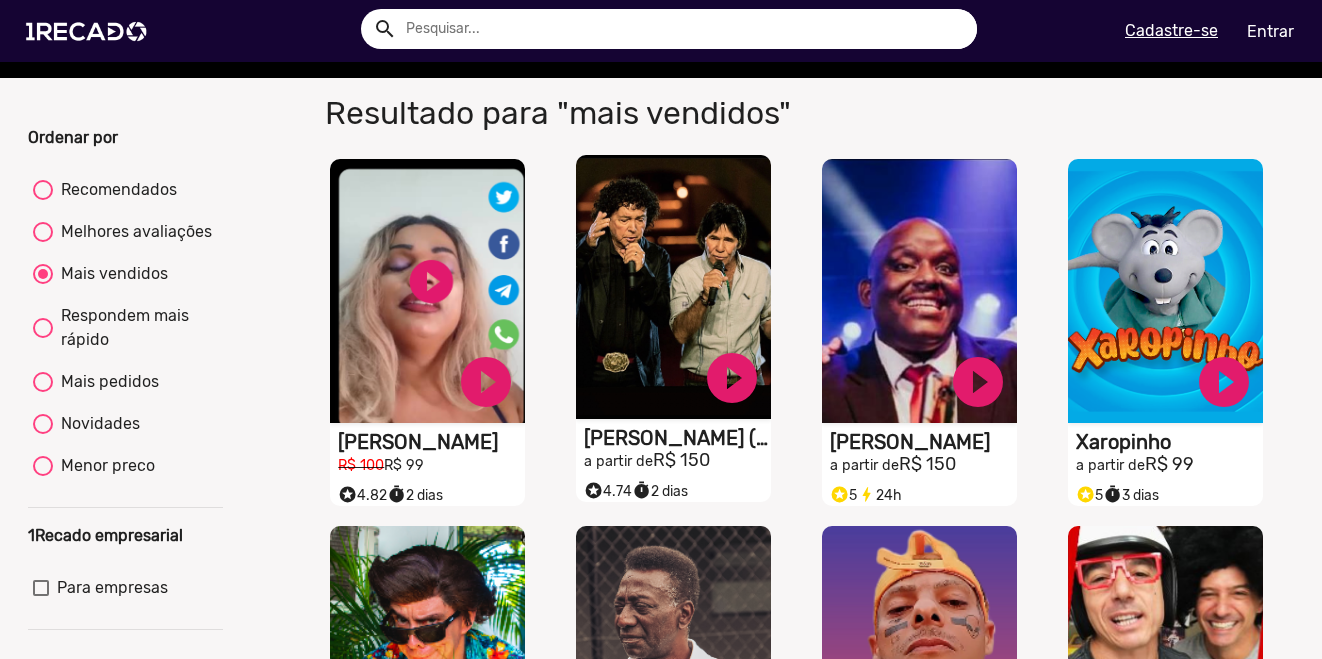 scroll, scrollTop: 0, scrollLeft: 0, axis: both 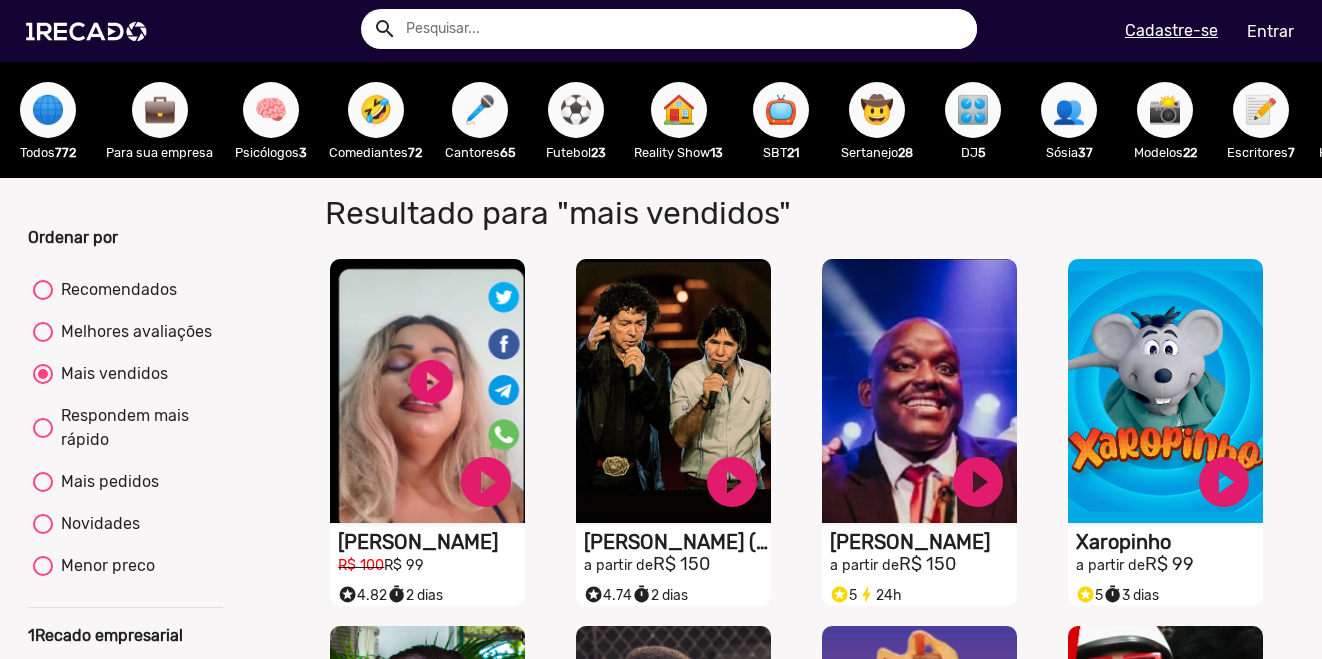 click on "🎤" at bounding box center [480, 110] 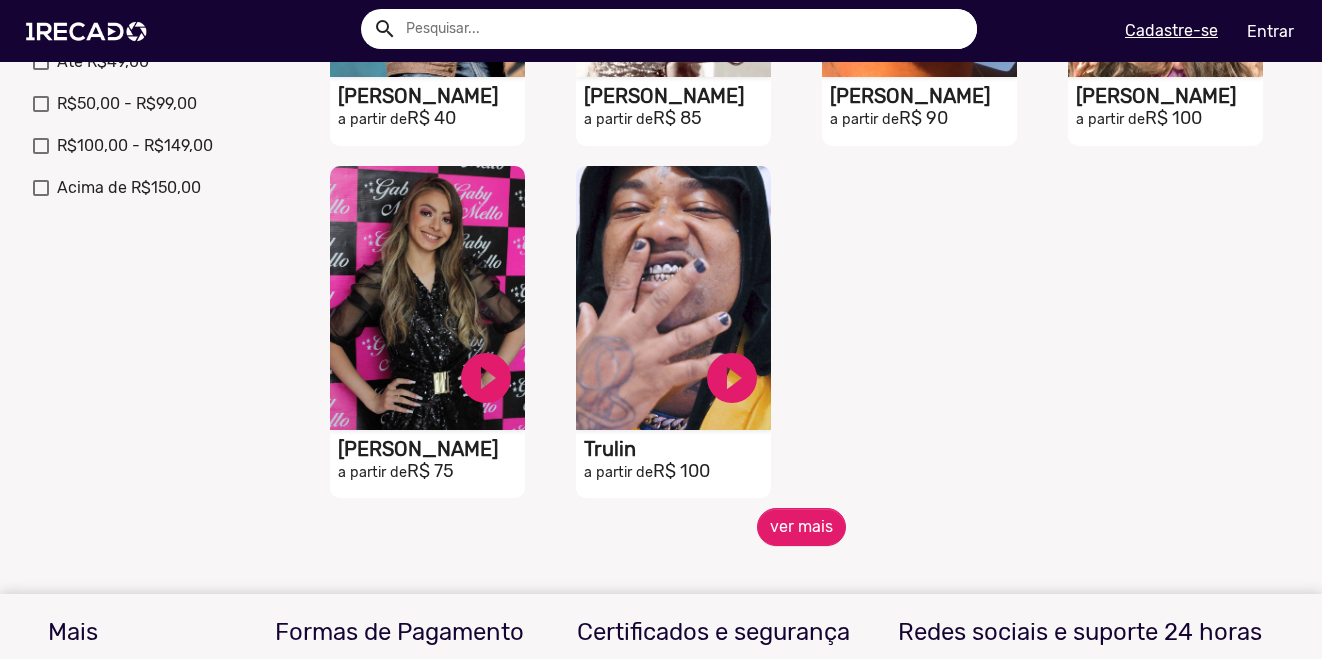 scroll, scrollTop: 800, scrollLeft: 0, axis: vertical 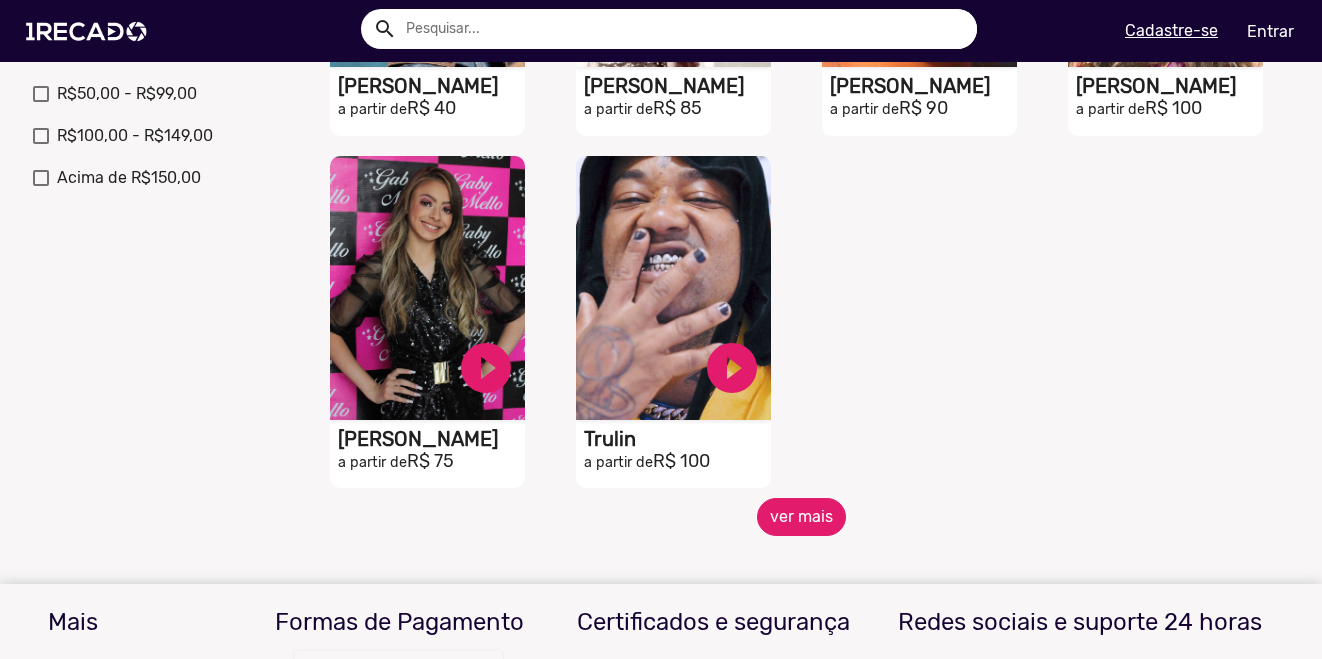 click on "ver mais" 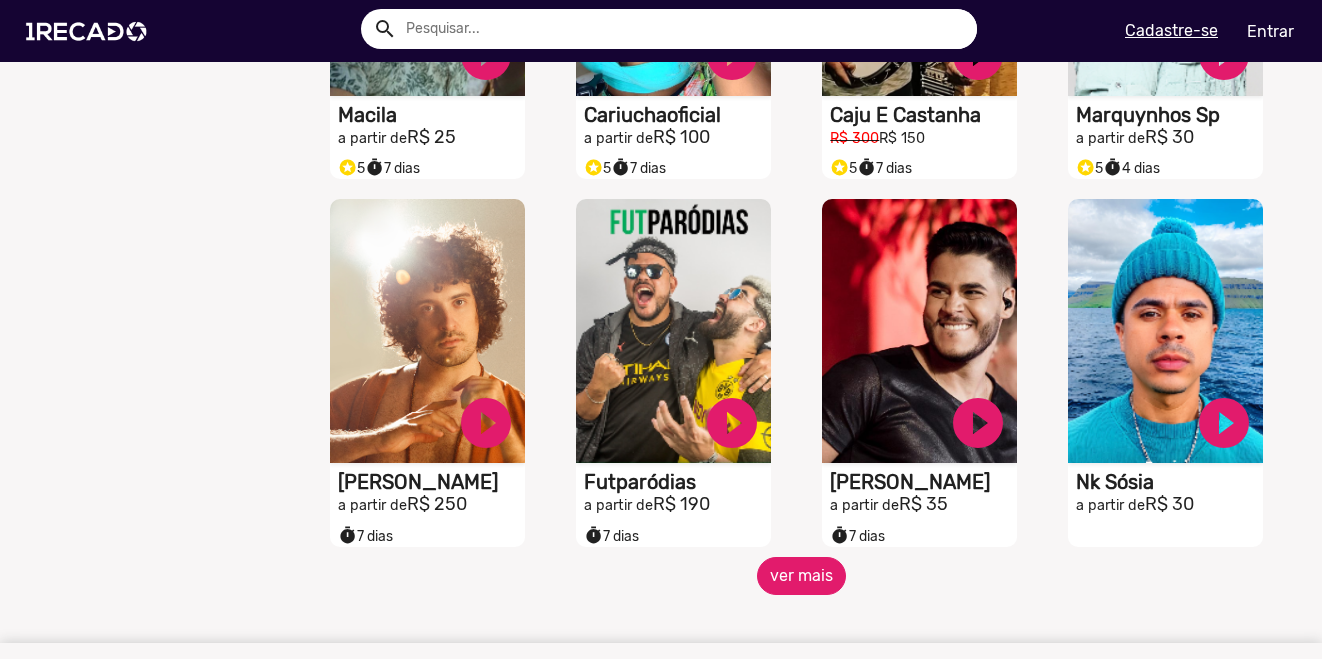 scroll, scrollTop: 1907, scrollLeft: 0, axis: vertical 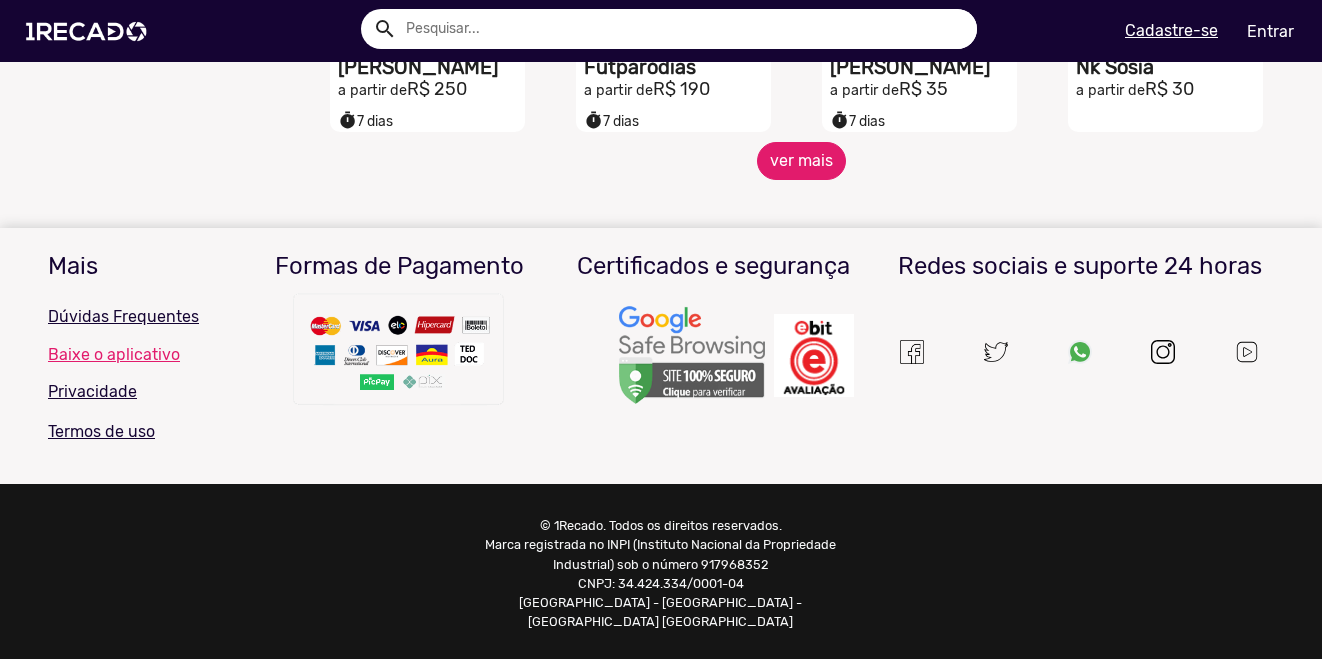 click on "ver mais" 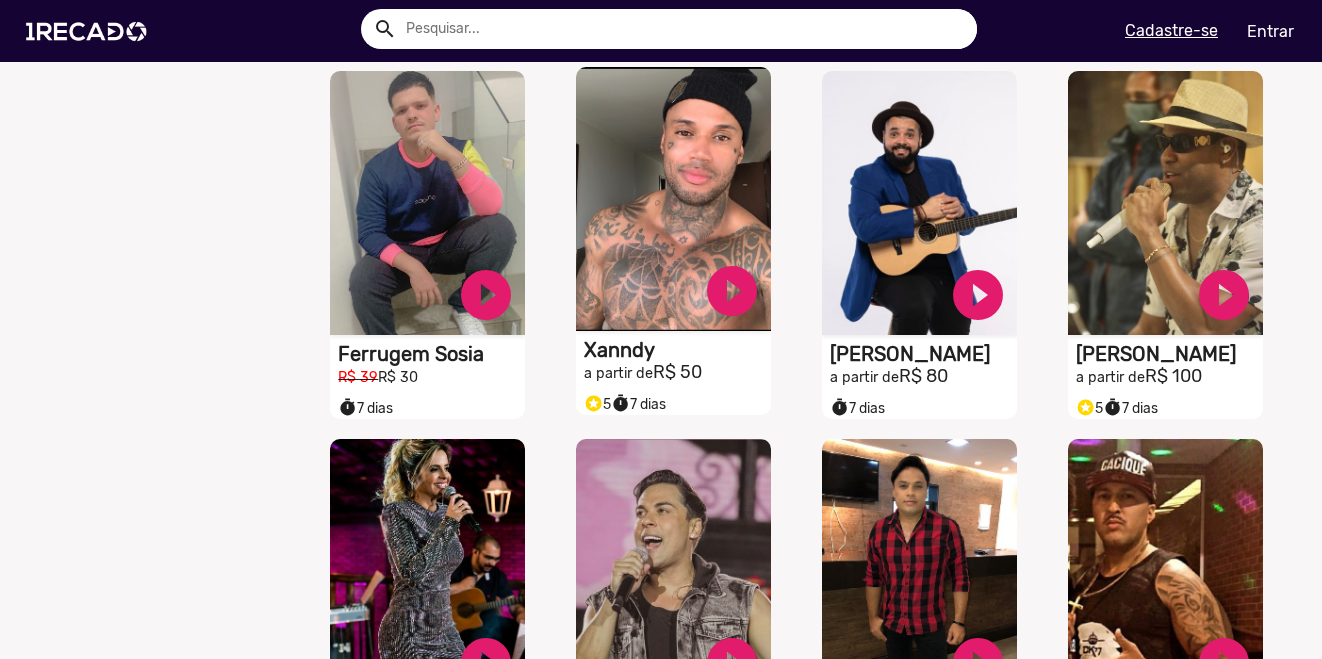 scroll, scrollTop: 2407, scrollLeft: 0, axis: vertical 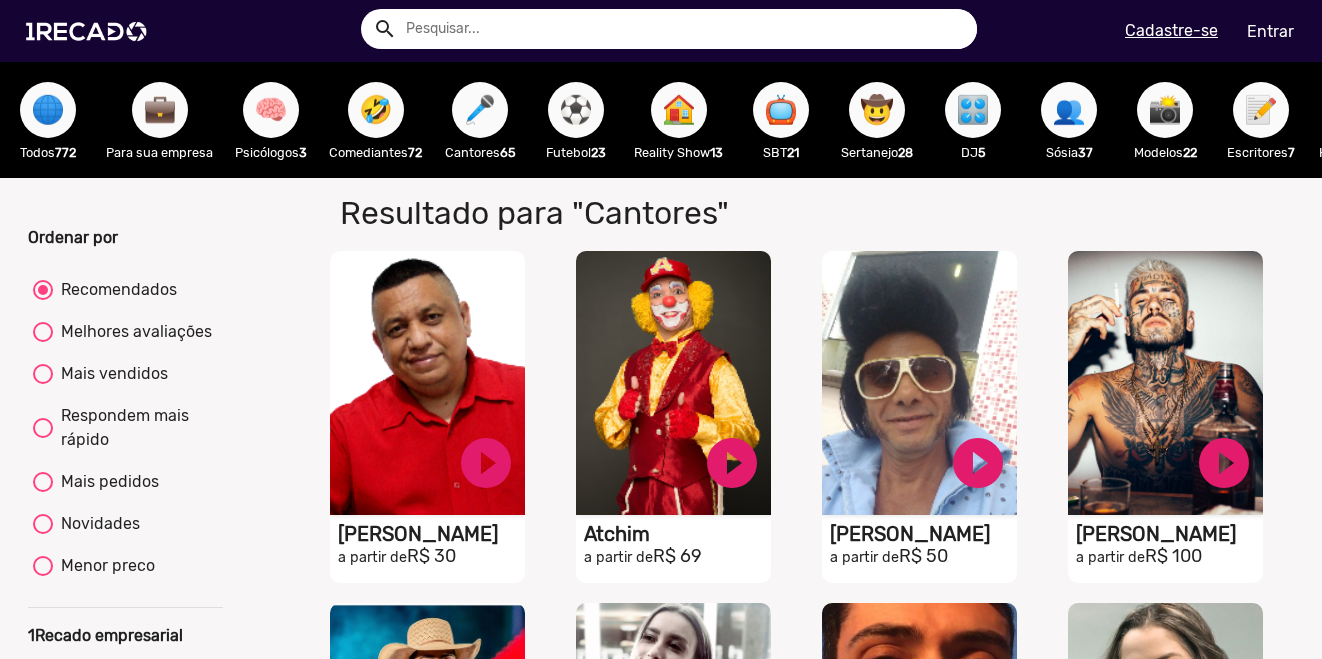 click on "📺" at bounding box center (781, 110) 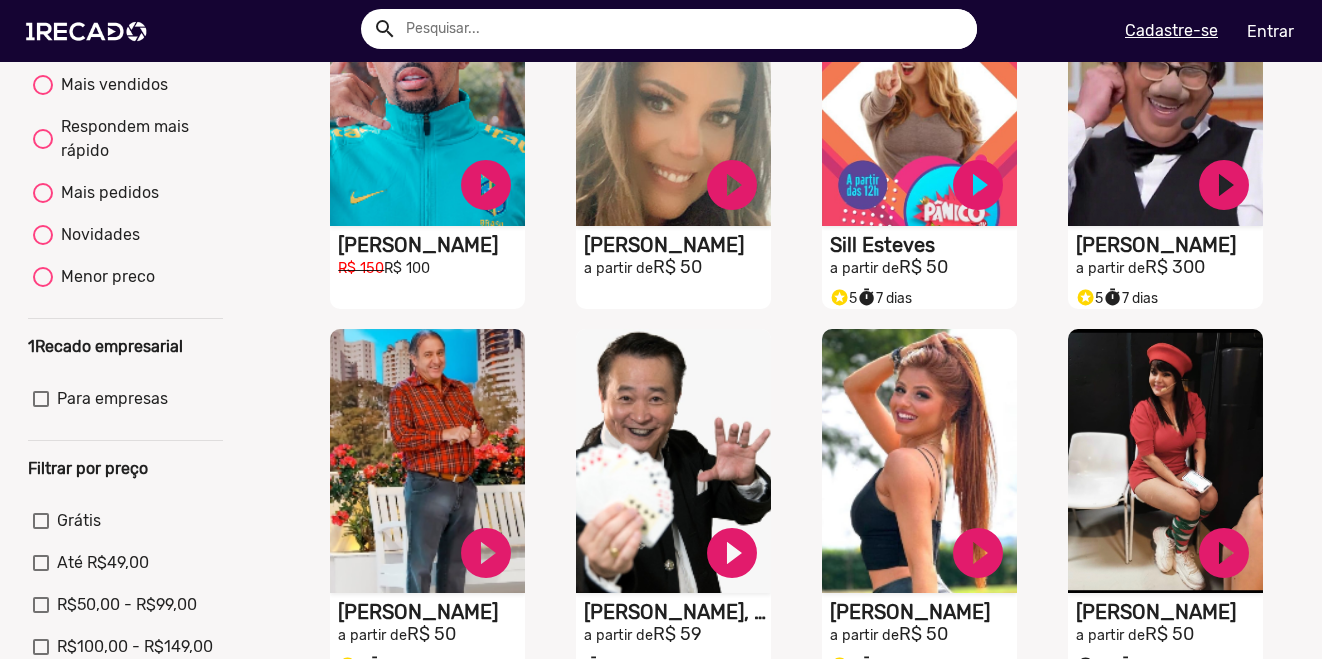 scroll, scrollTop: 0, scrollLeft: 0, axis: both 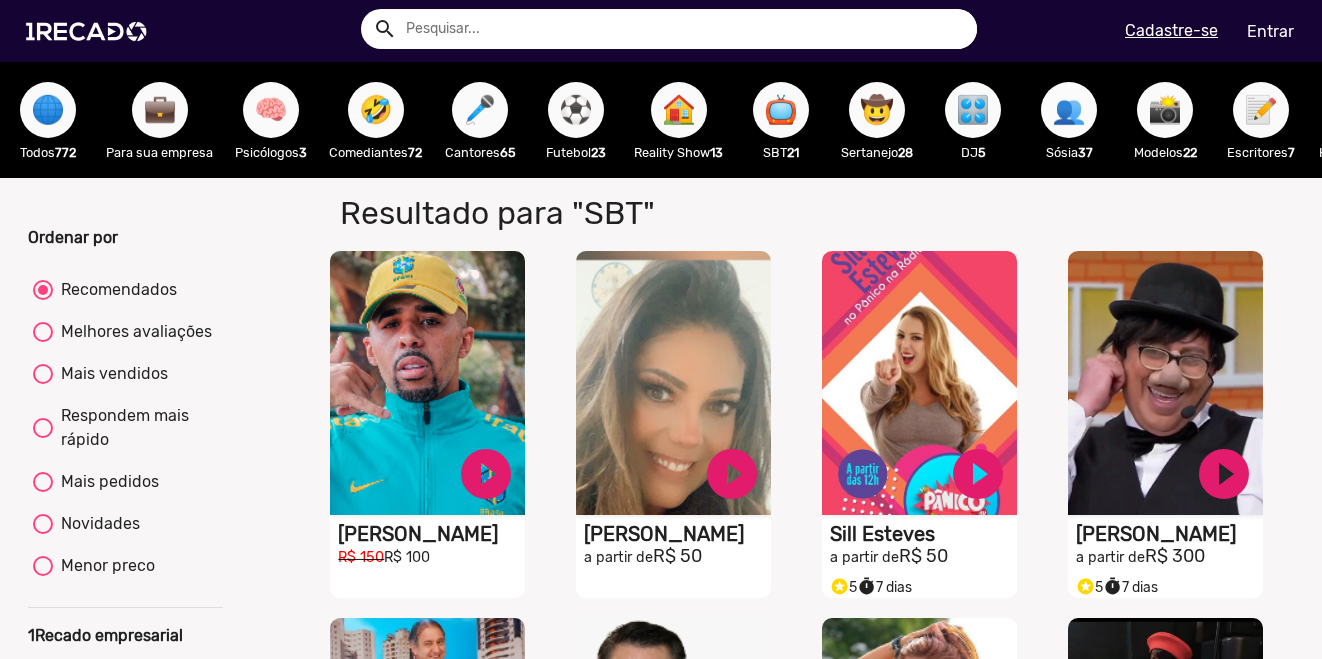 click on "👥" at bounding box center (1069, 110) 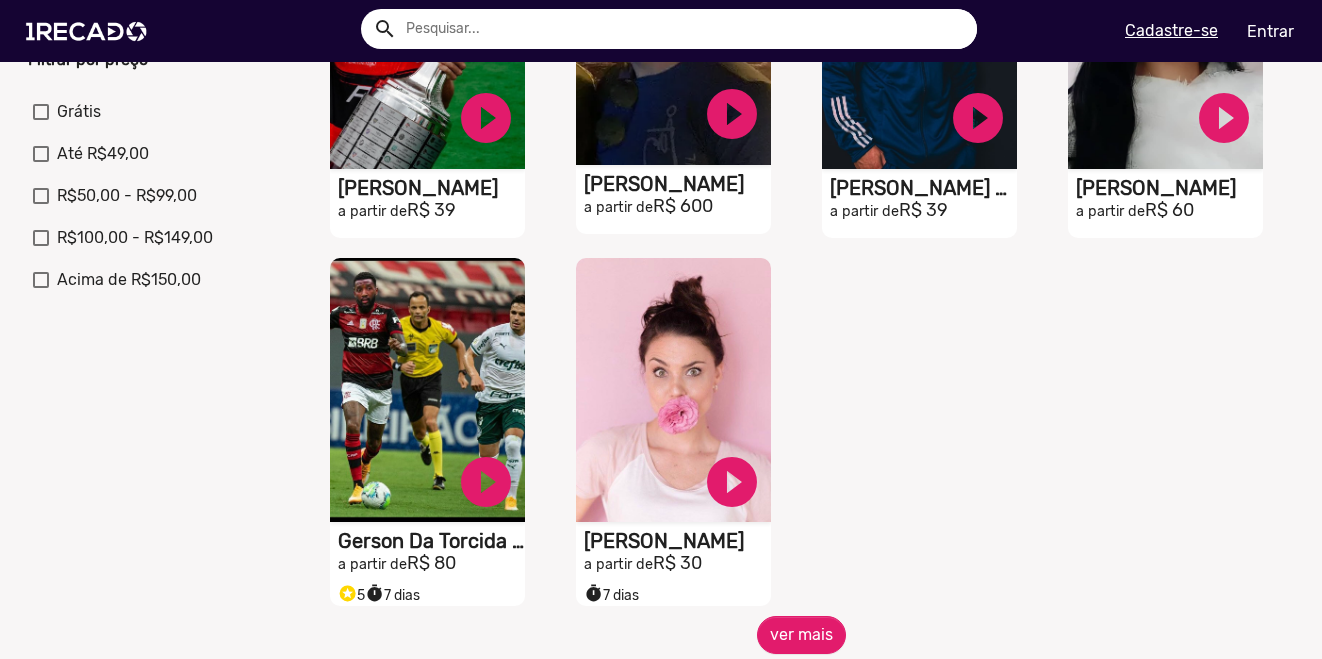 scroll, scrollTop: 700, scrollLeft: 0, axis: vertical 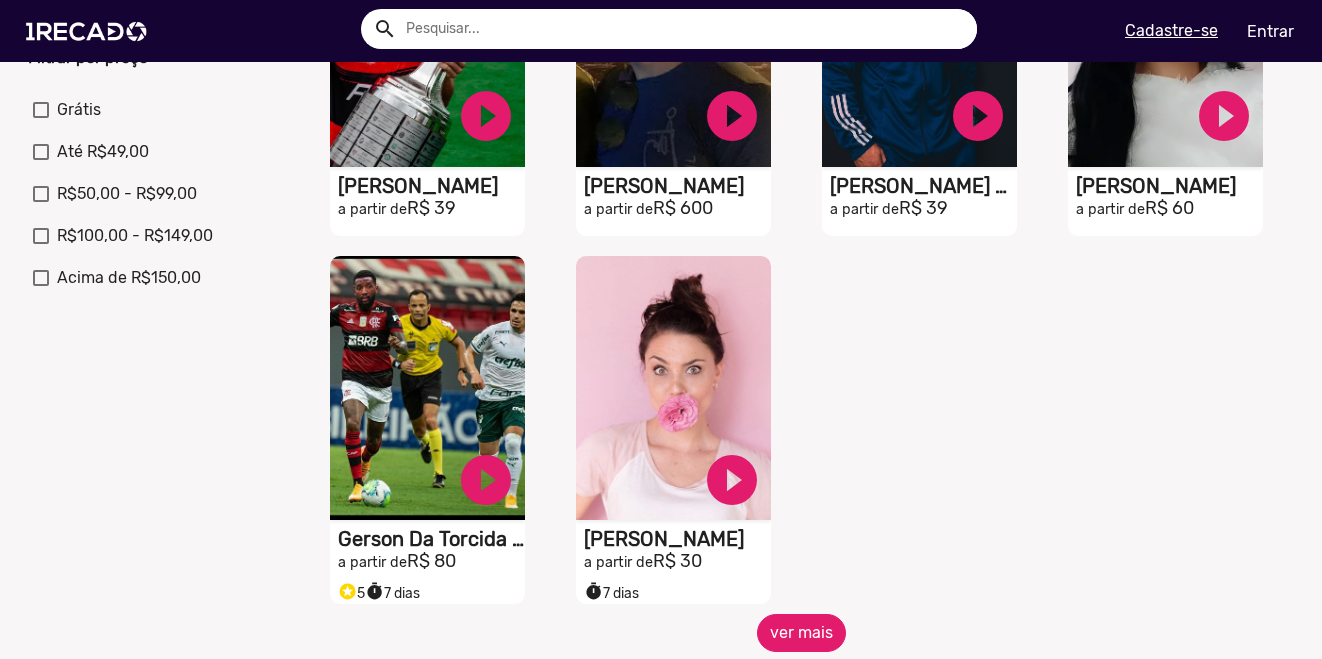 click on "ver mais" 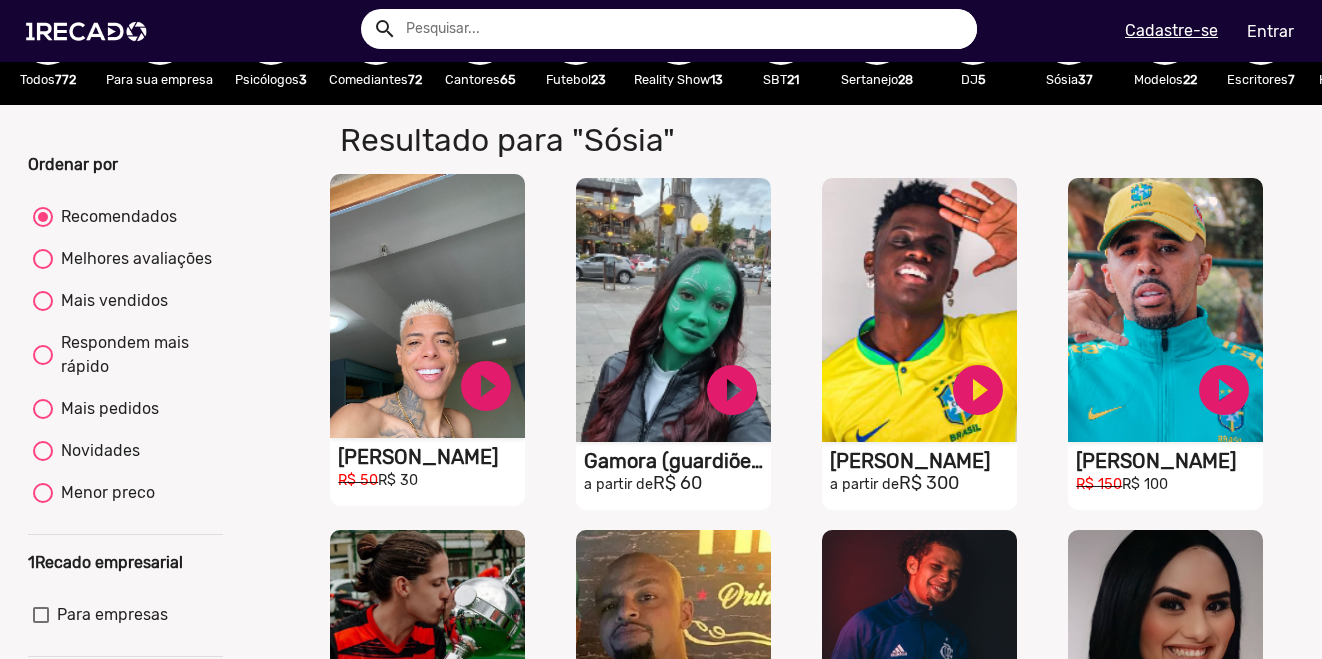 scroll, scrollTop: 0, scrollLeft: 0, axis: both 